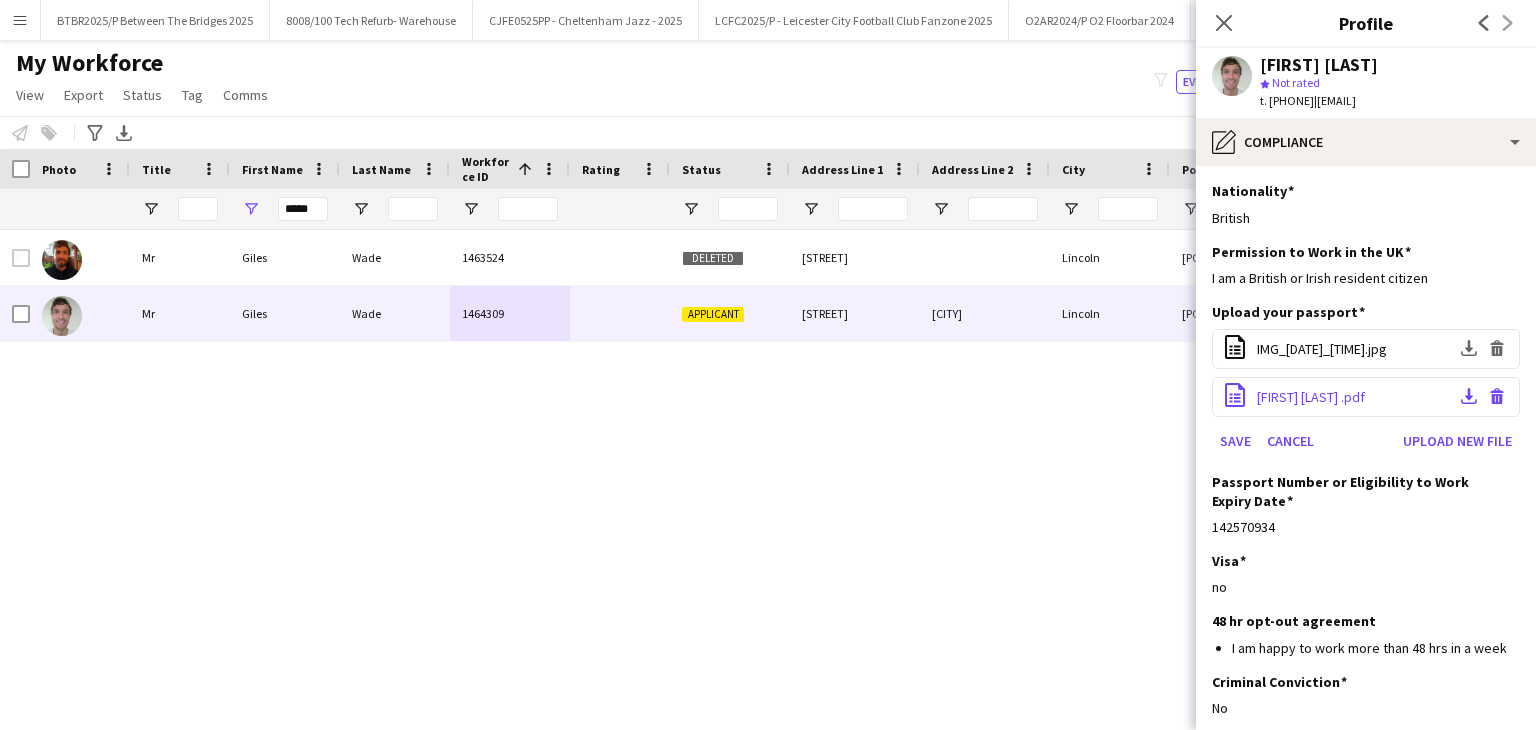scroll, scrollTop: 0, scrollLeft: 0, axis: both 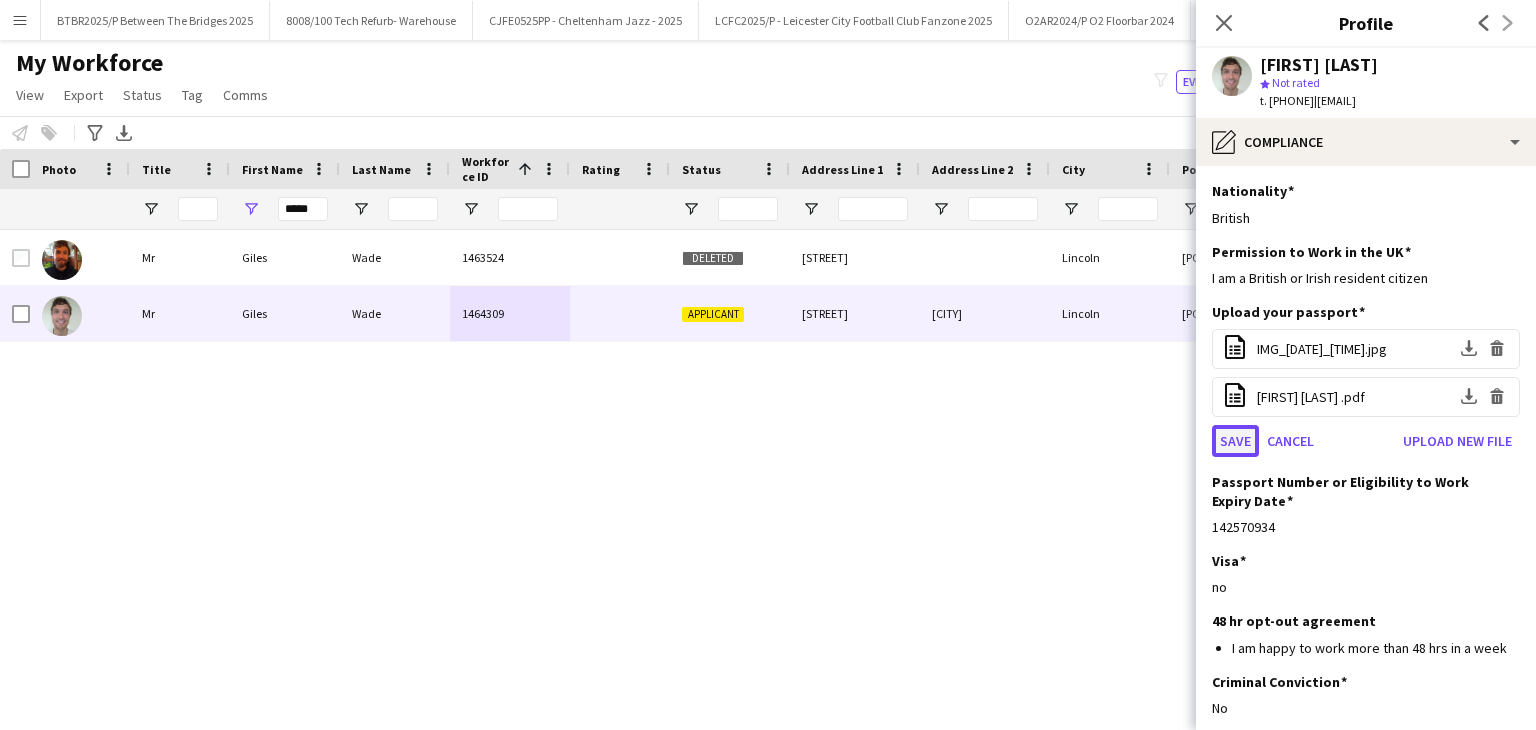 click on "Save" 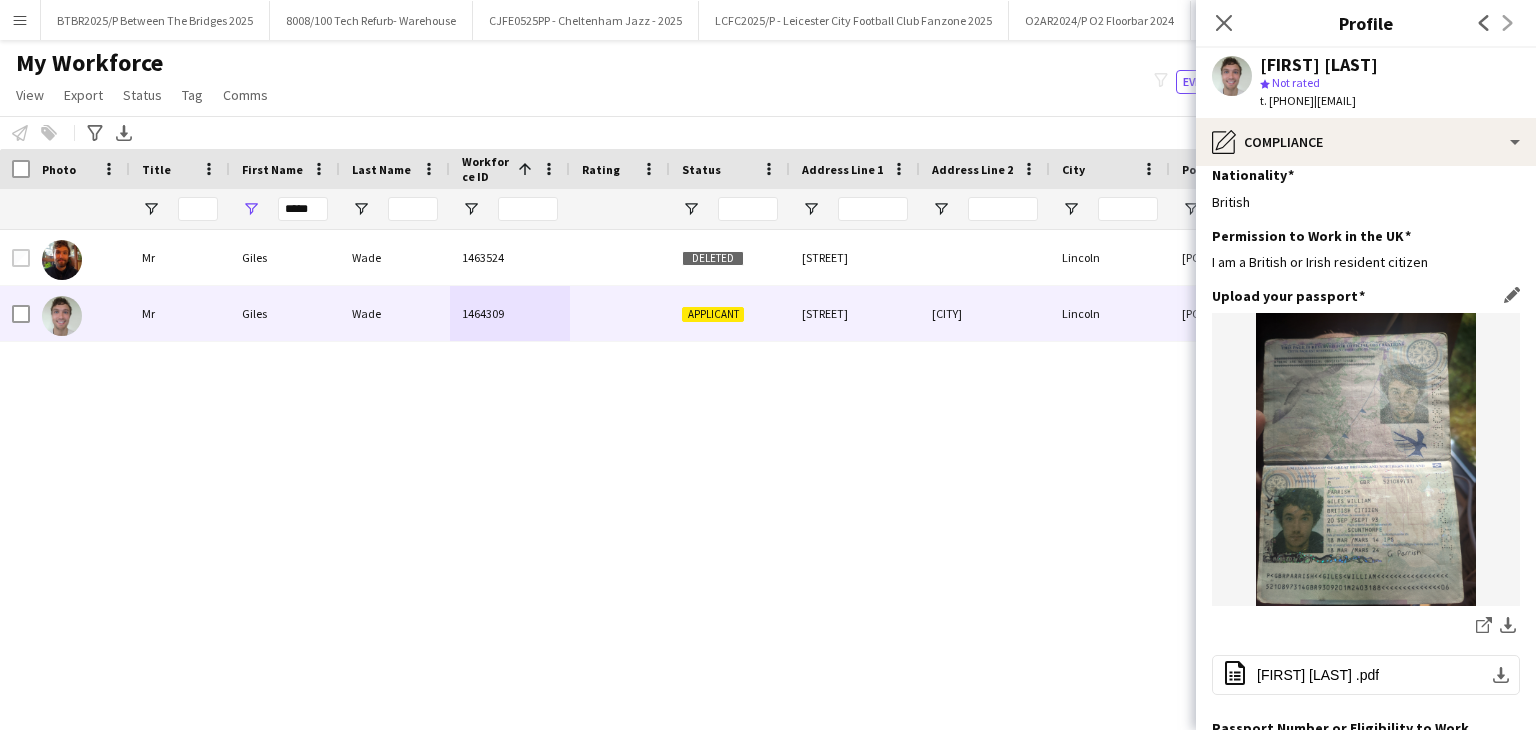 scroll, scrollTop: 0, scrollLeft: 0, axis: both 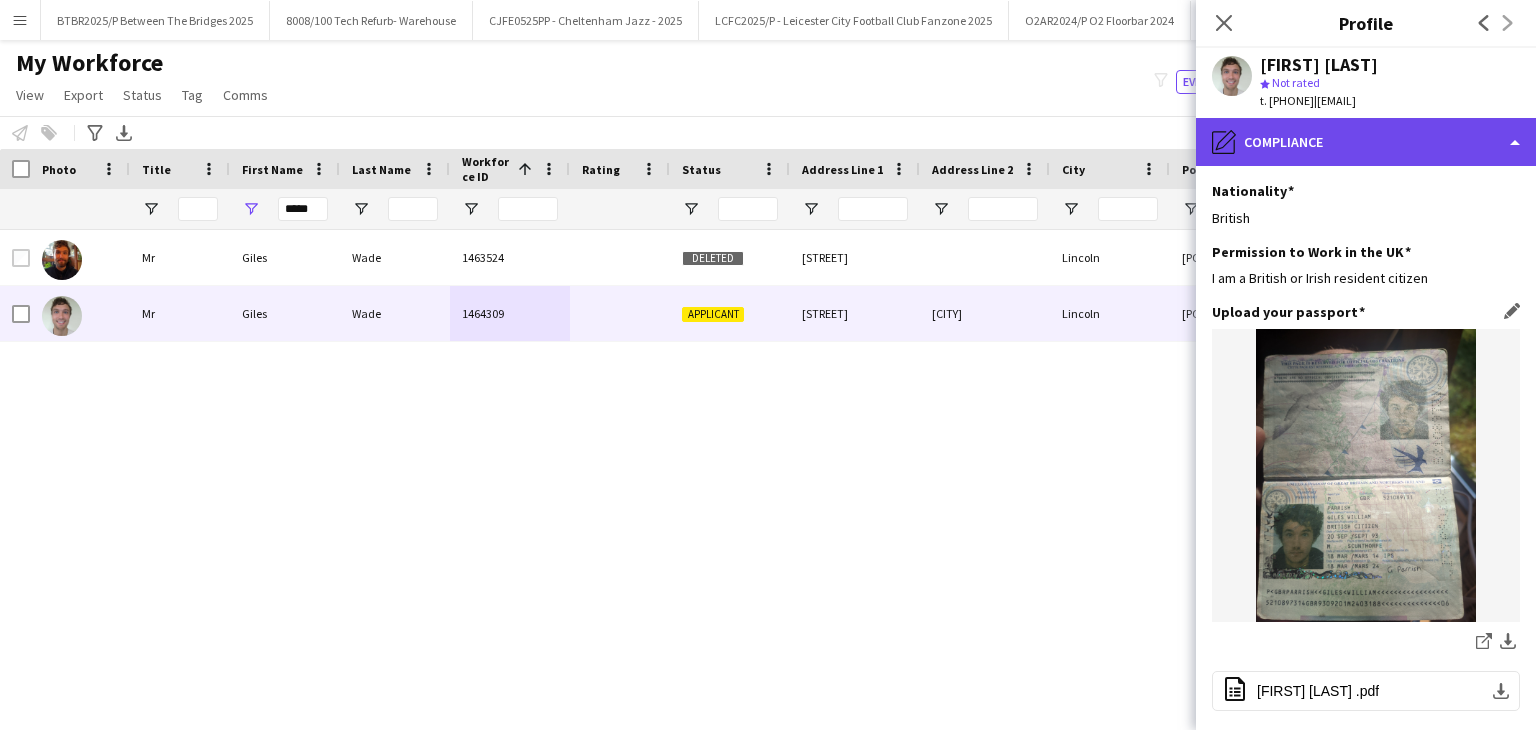 click on "pencil4
Compliance" 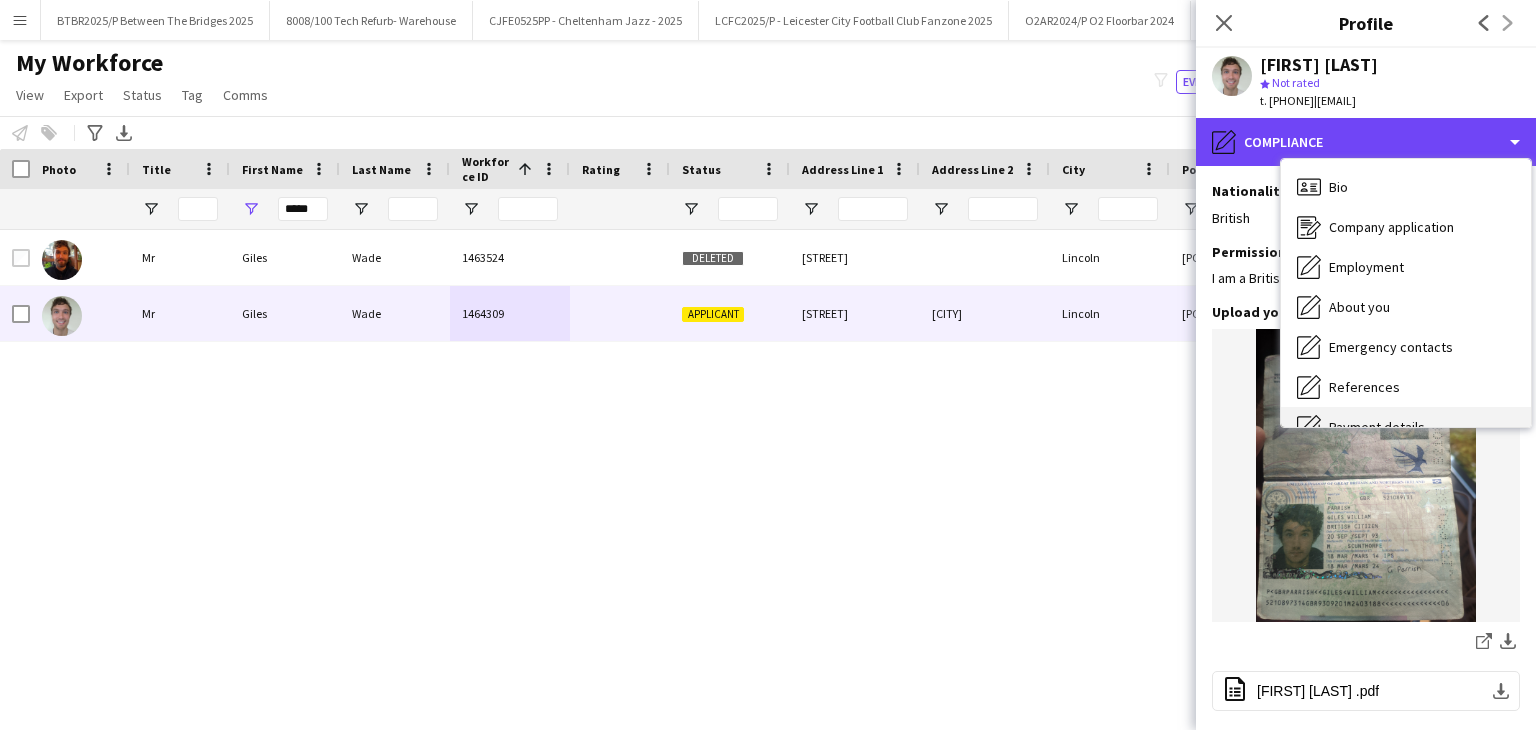 scroll, scrollTop: 0, scrollLeft: 0, axis: both 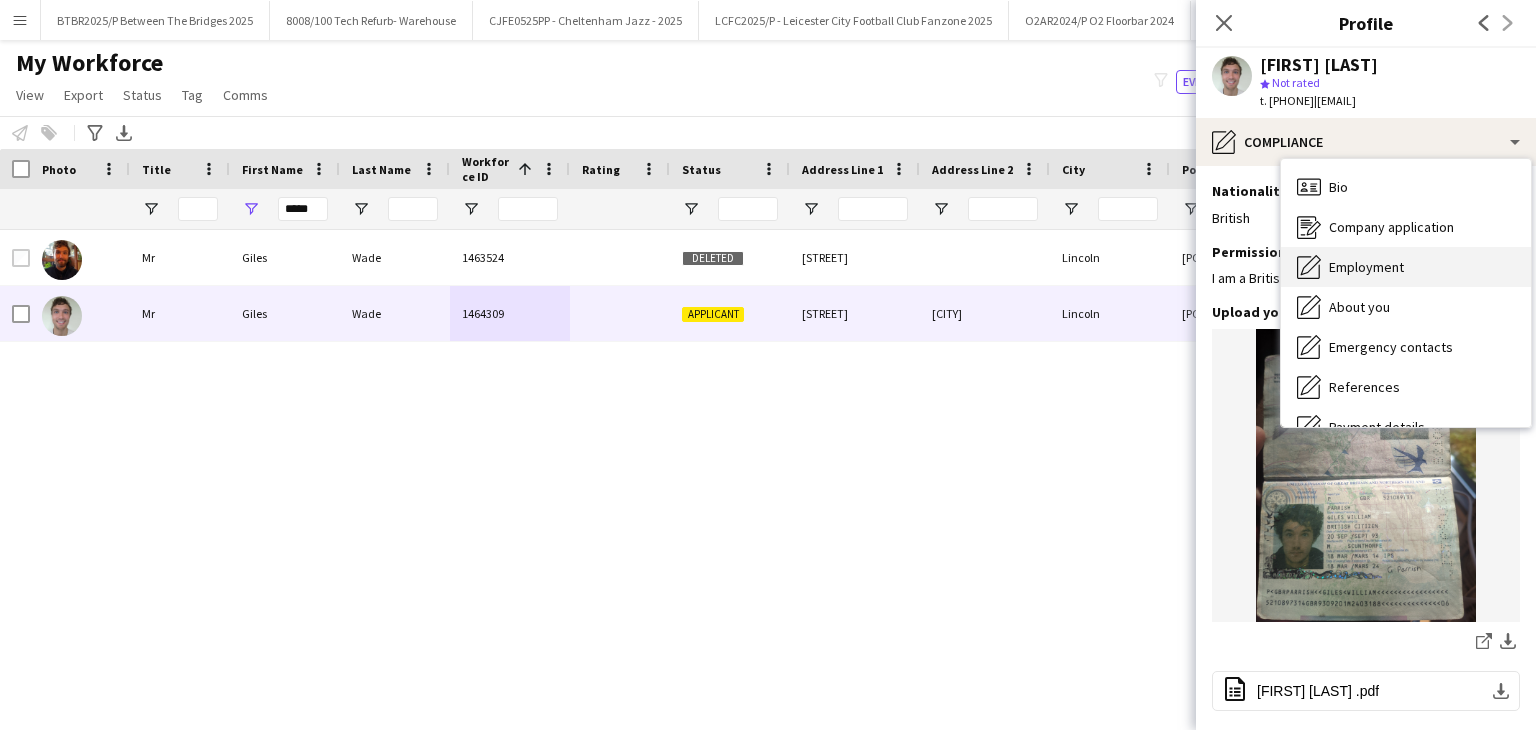 click on "Employment" at bounding box center [1366, 267] 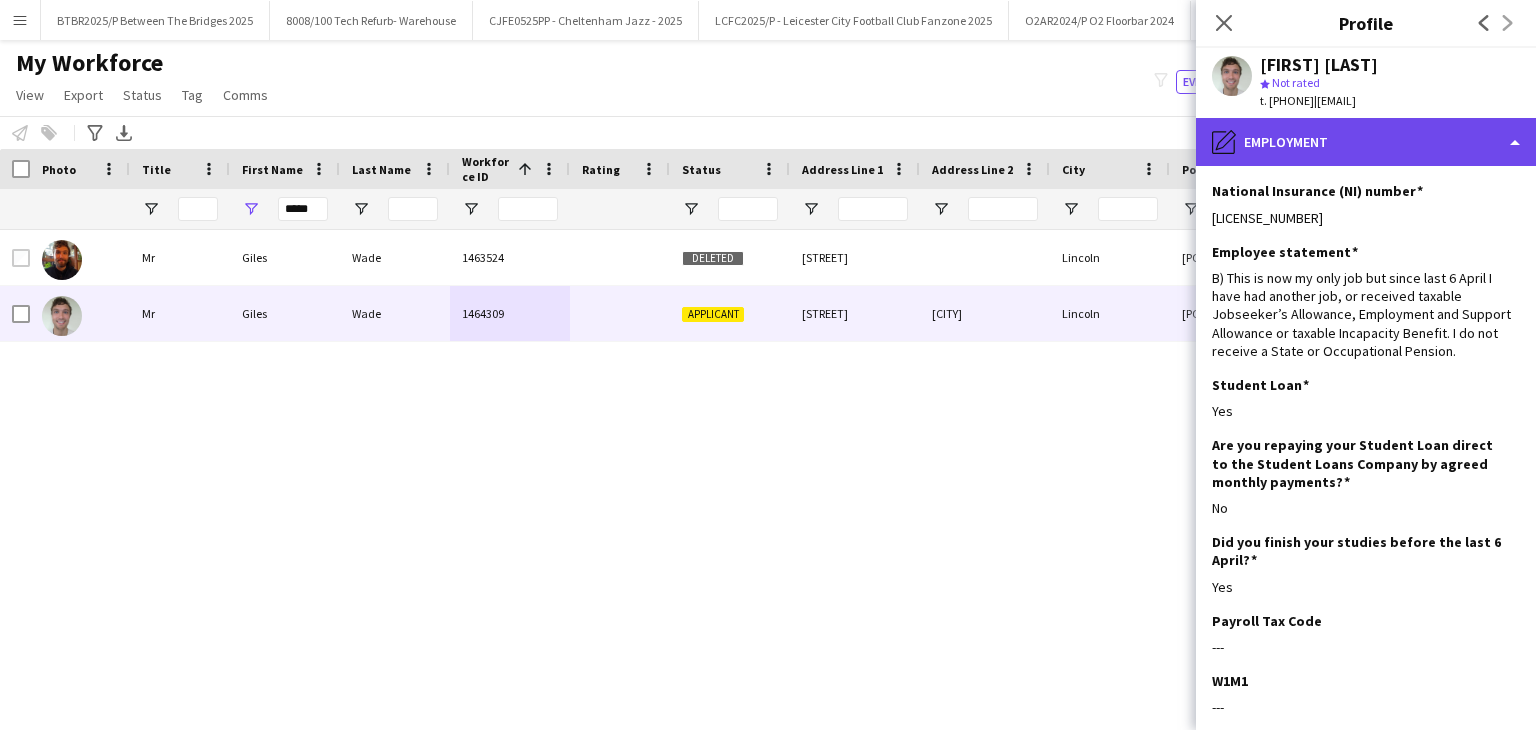 click on "pencil4
Employment" 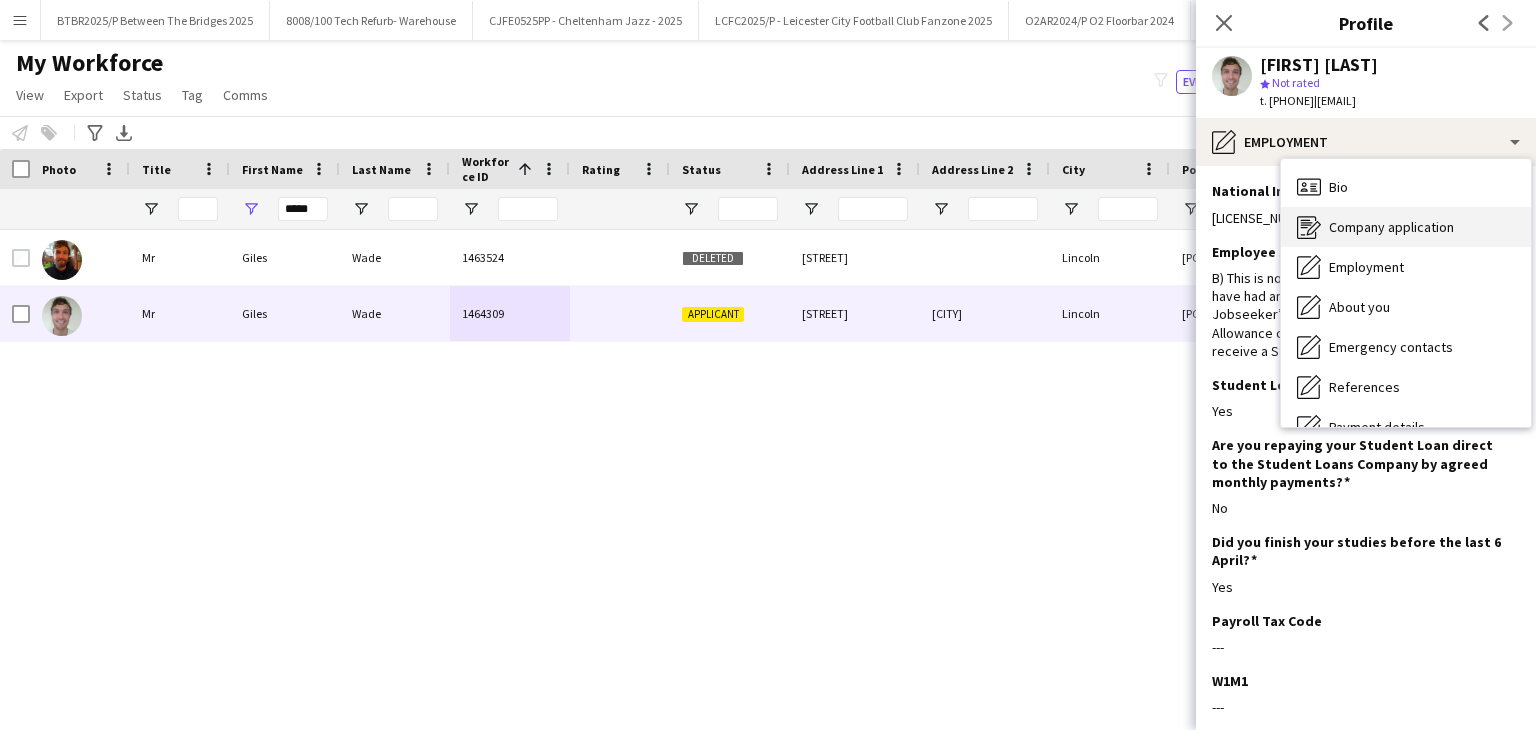 click on "Company application
Company application" at bounding box center [1406, 227] 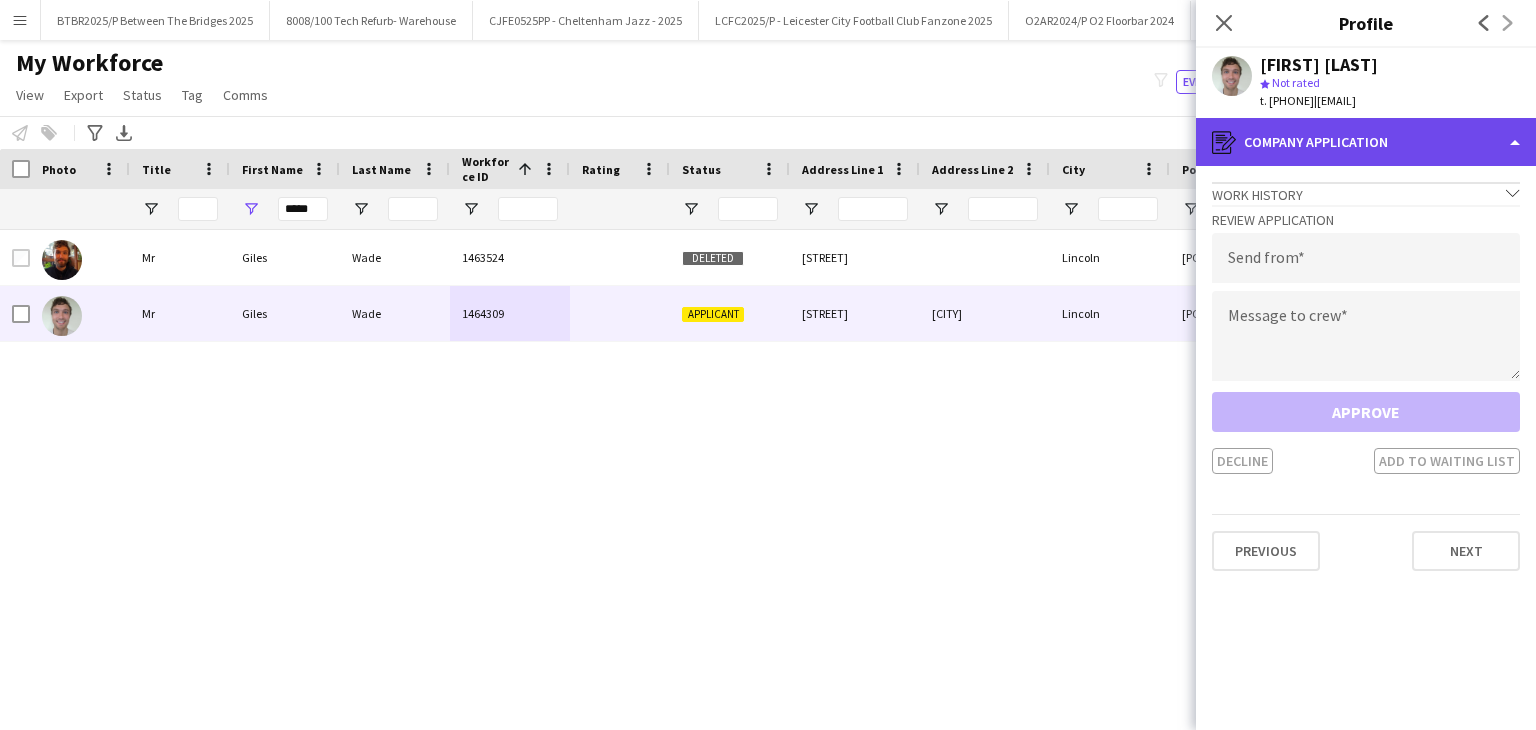 click on "register
Company application" 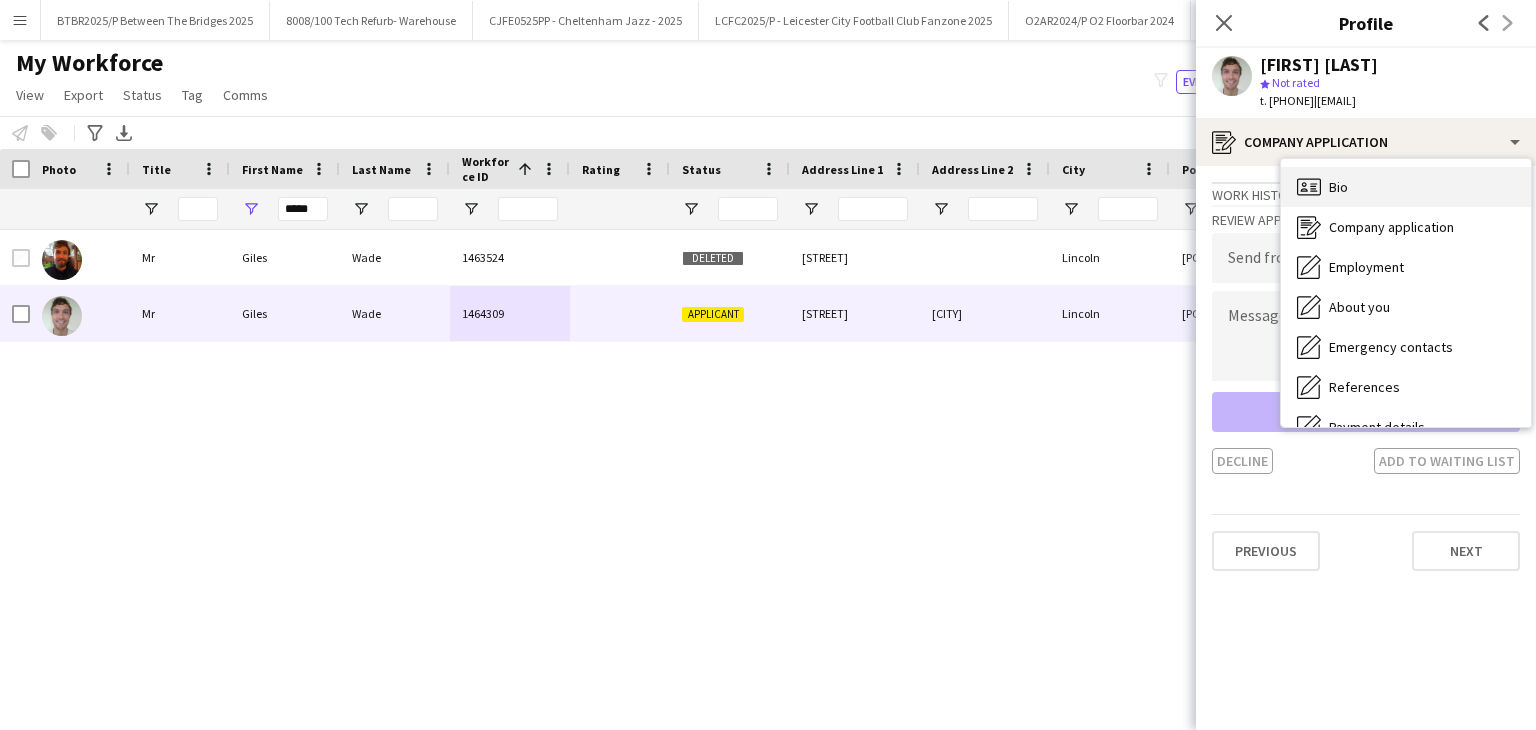 click on "Bio
Bio" at bounding box center (1406, 187) 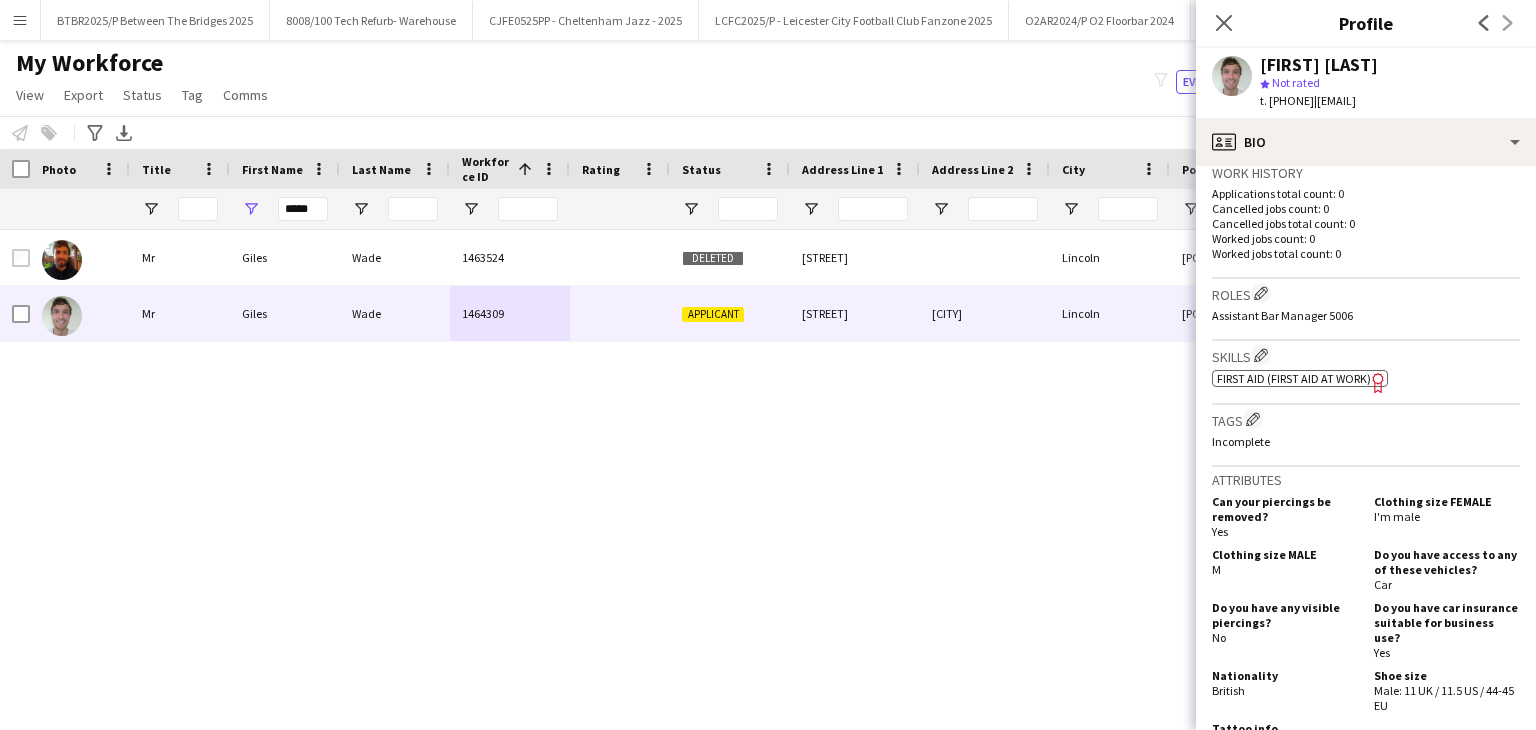 scroll, scrollTop: 500, scrollLeft: 0, axis: vertical 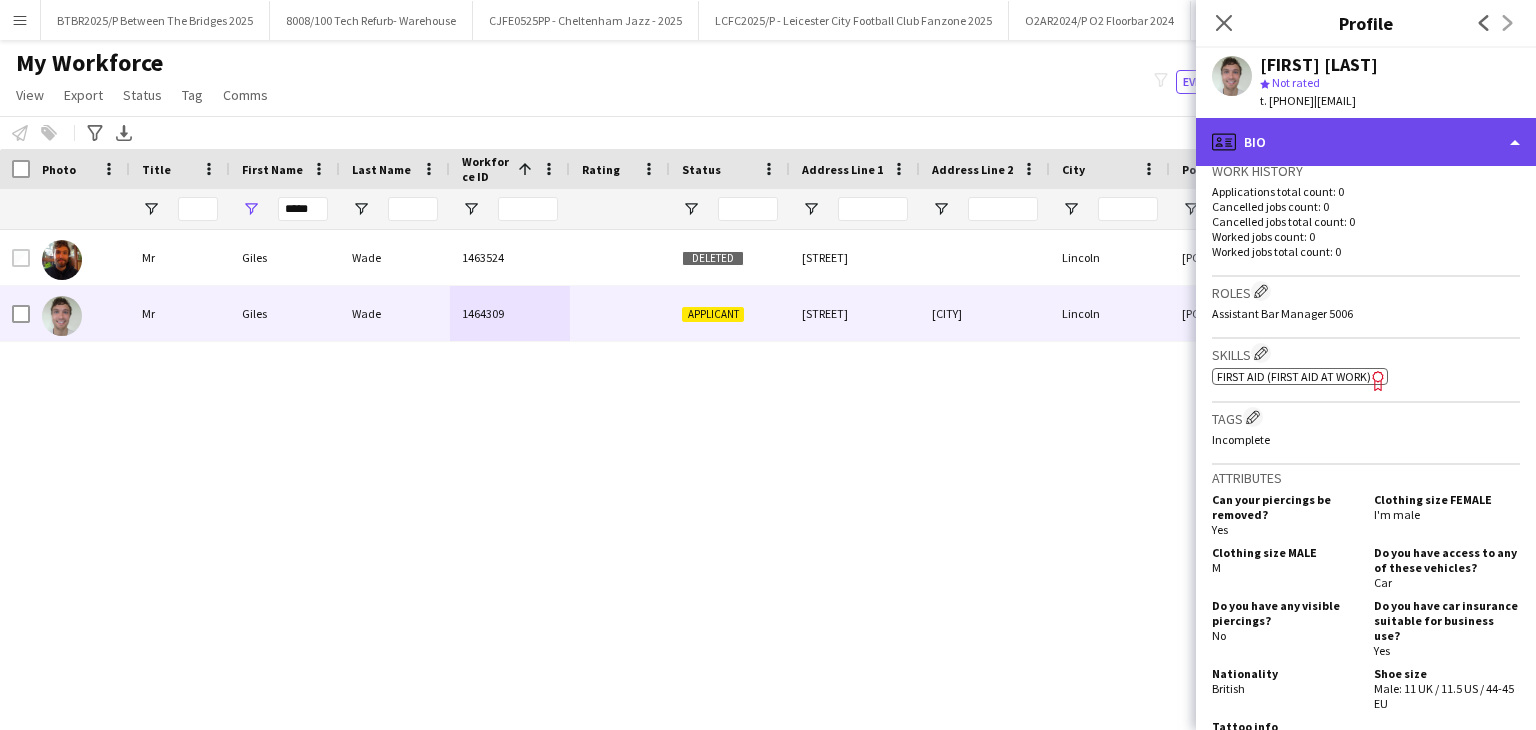 drag, startPoint x: 1372, startPoint y: 140, endPoint x: 1375, endPoint y: 153, distance: 13.341664 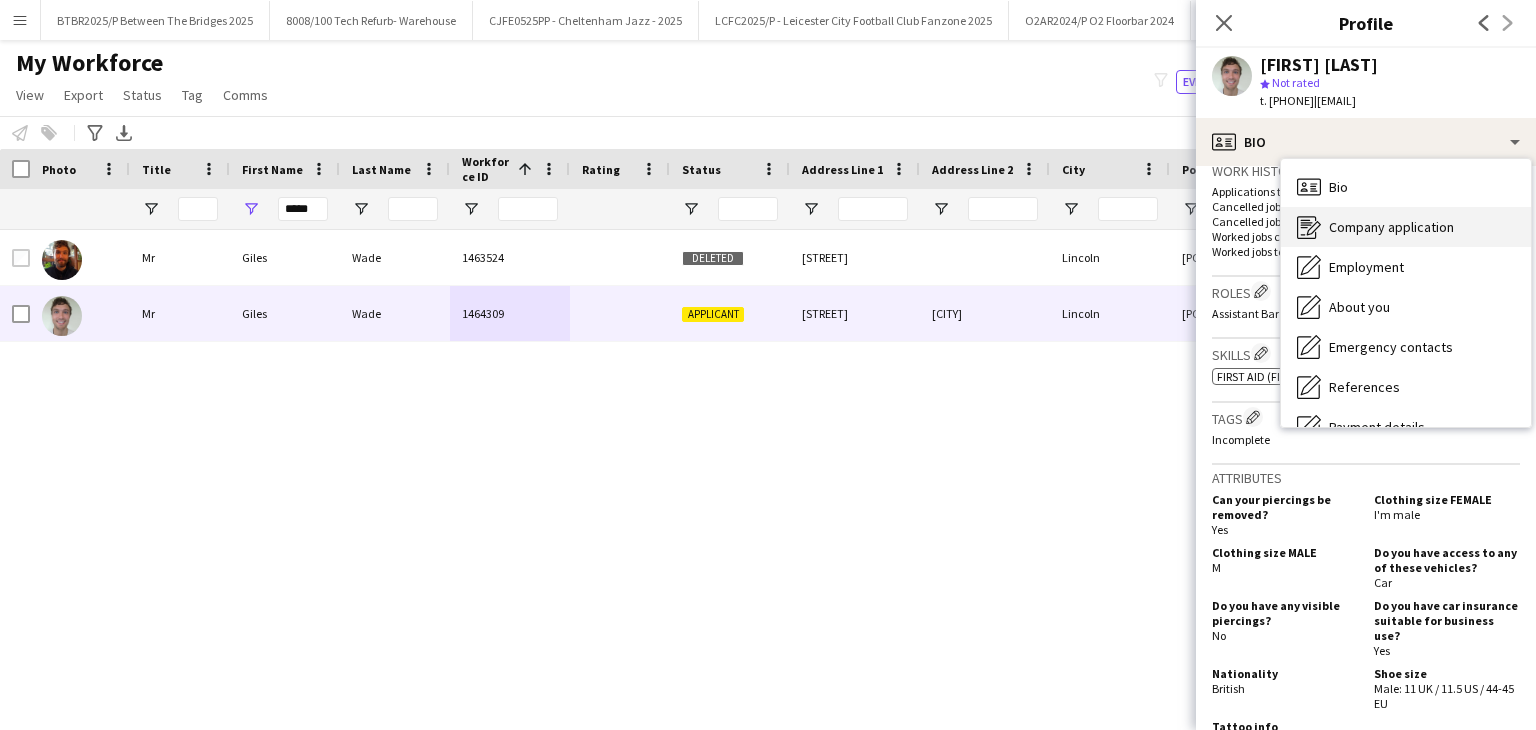 click on "Company application" at bounding box center [1391, 227] 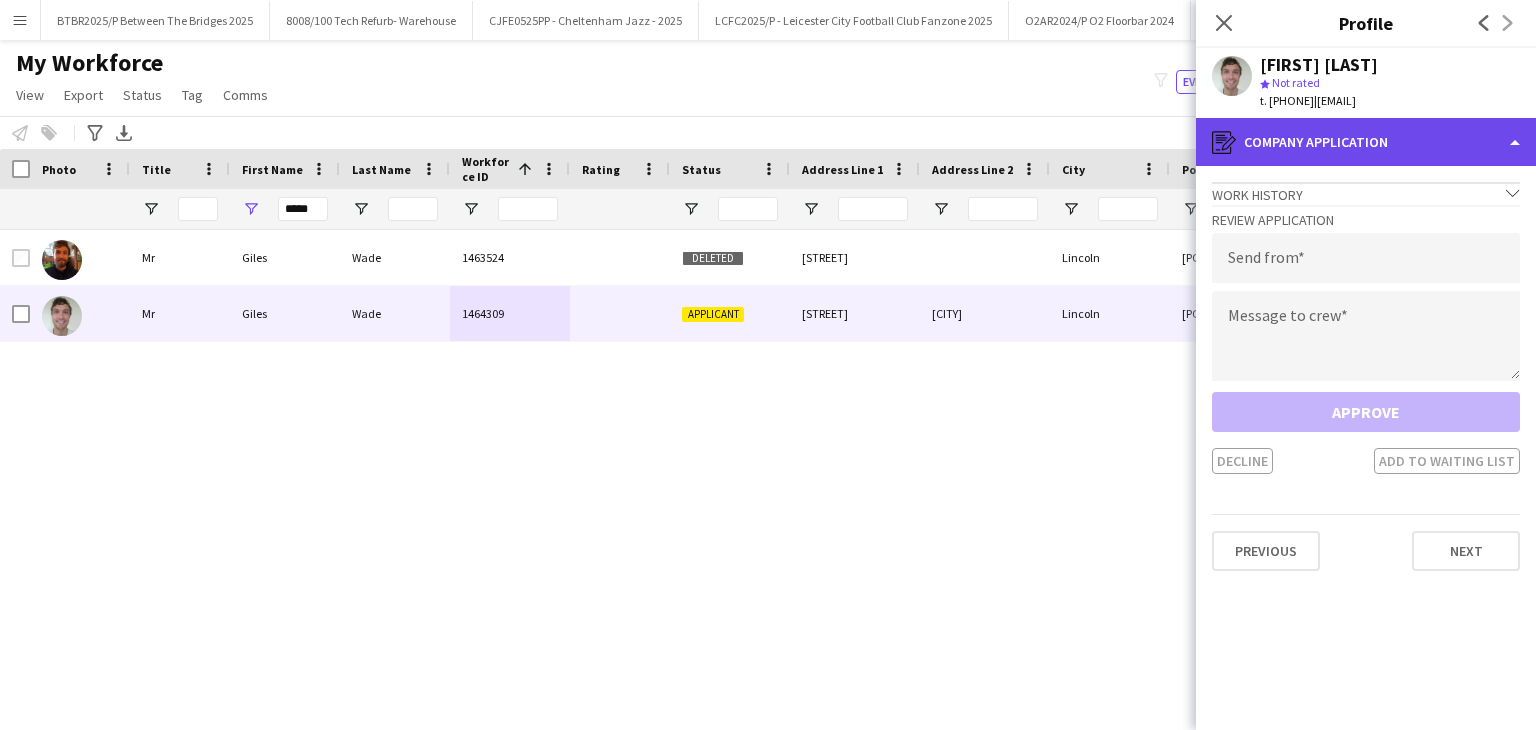 click on "register
Company application" 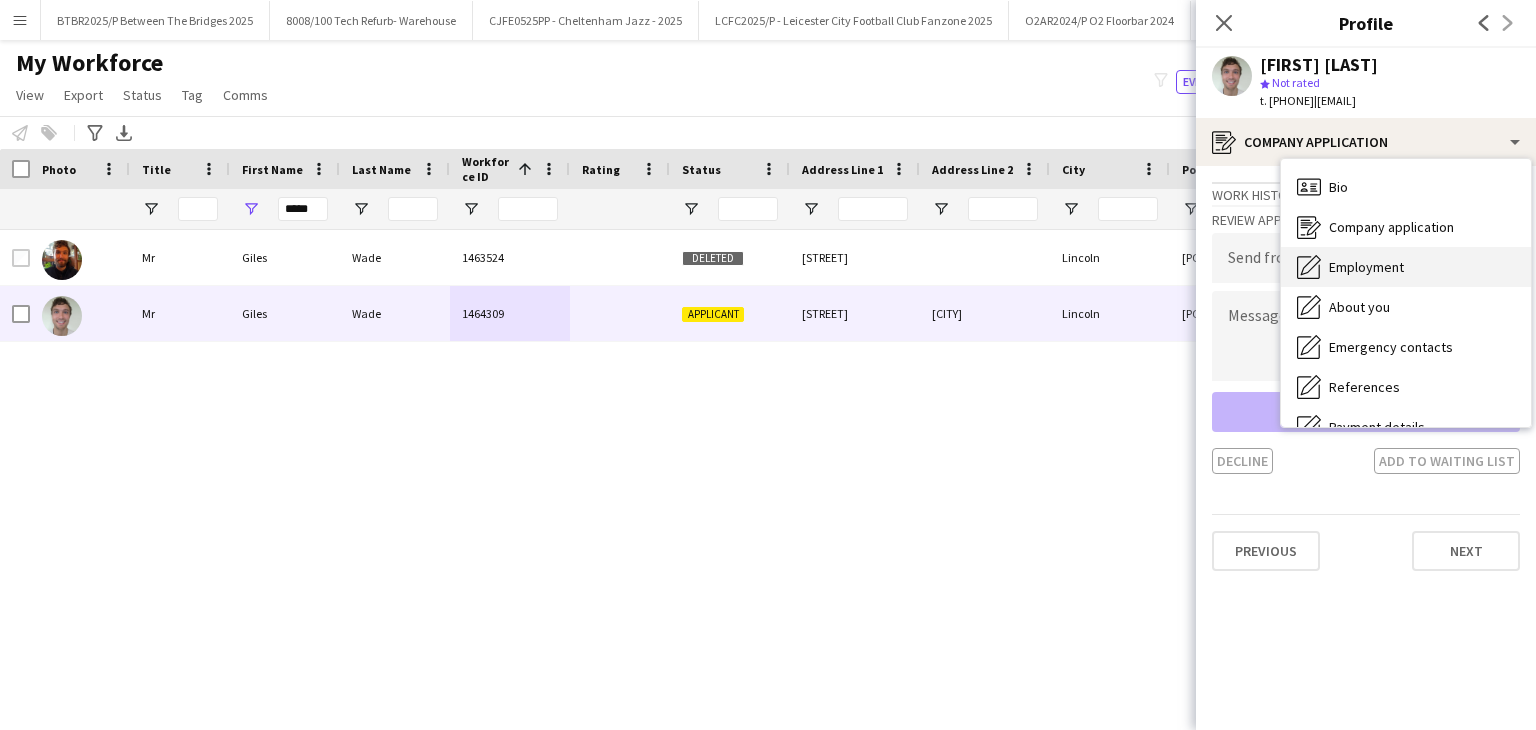 click on "Employment" at bounding box center [1366, 267] 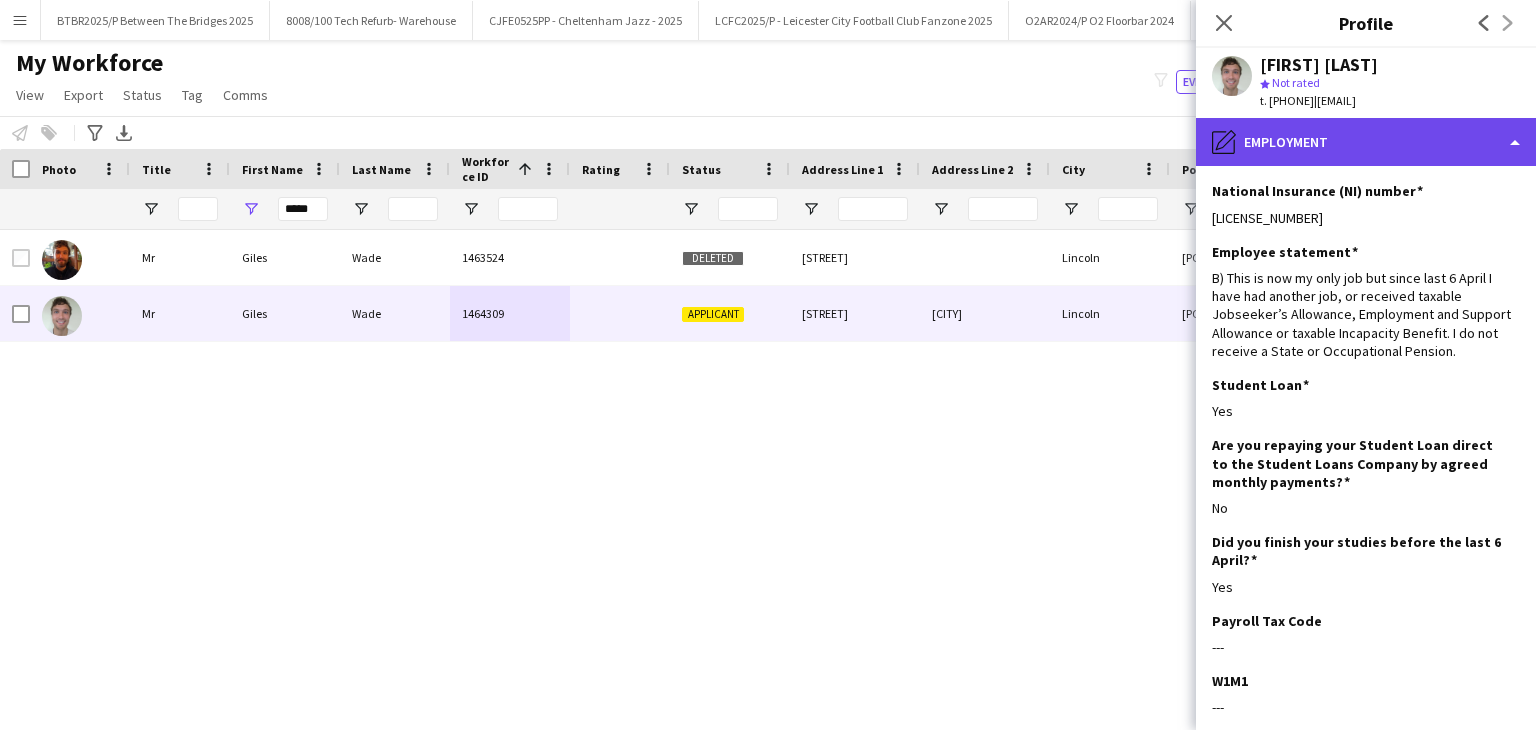 click on "pencil4
Employment" 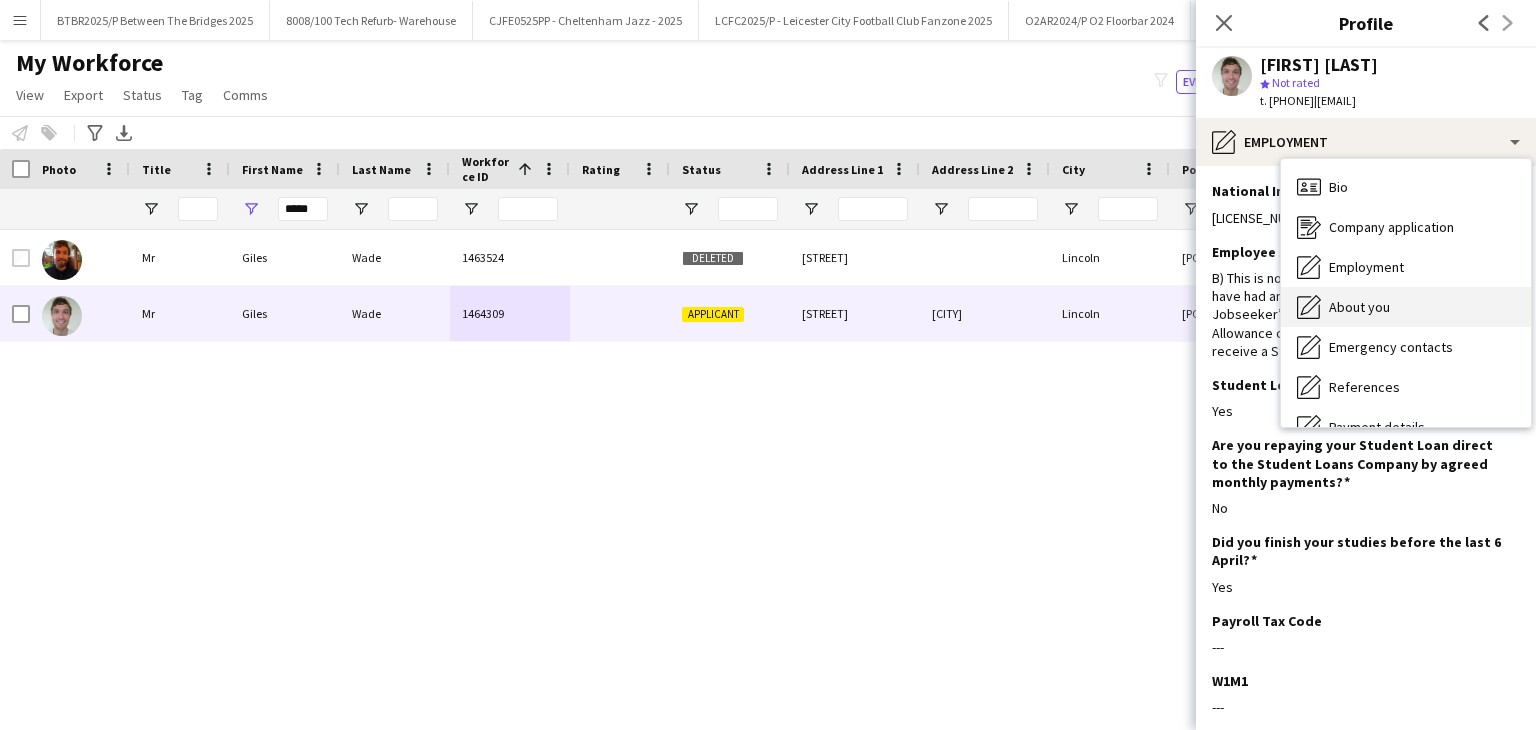 click on "About you
About you" at bounding box center (1406, 307) 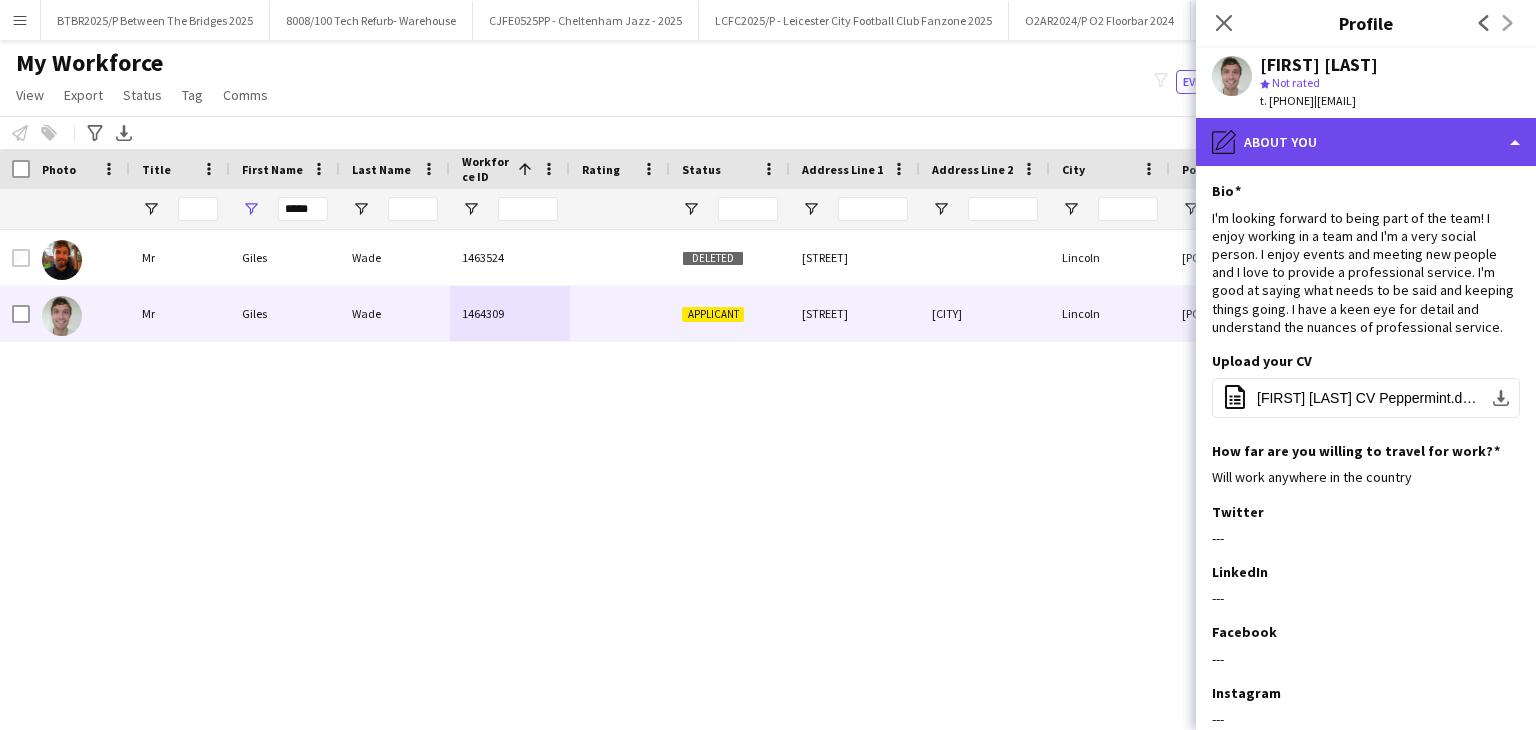 click on "pencil4
About you" 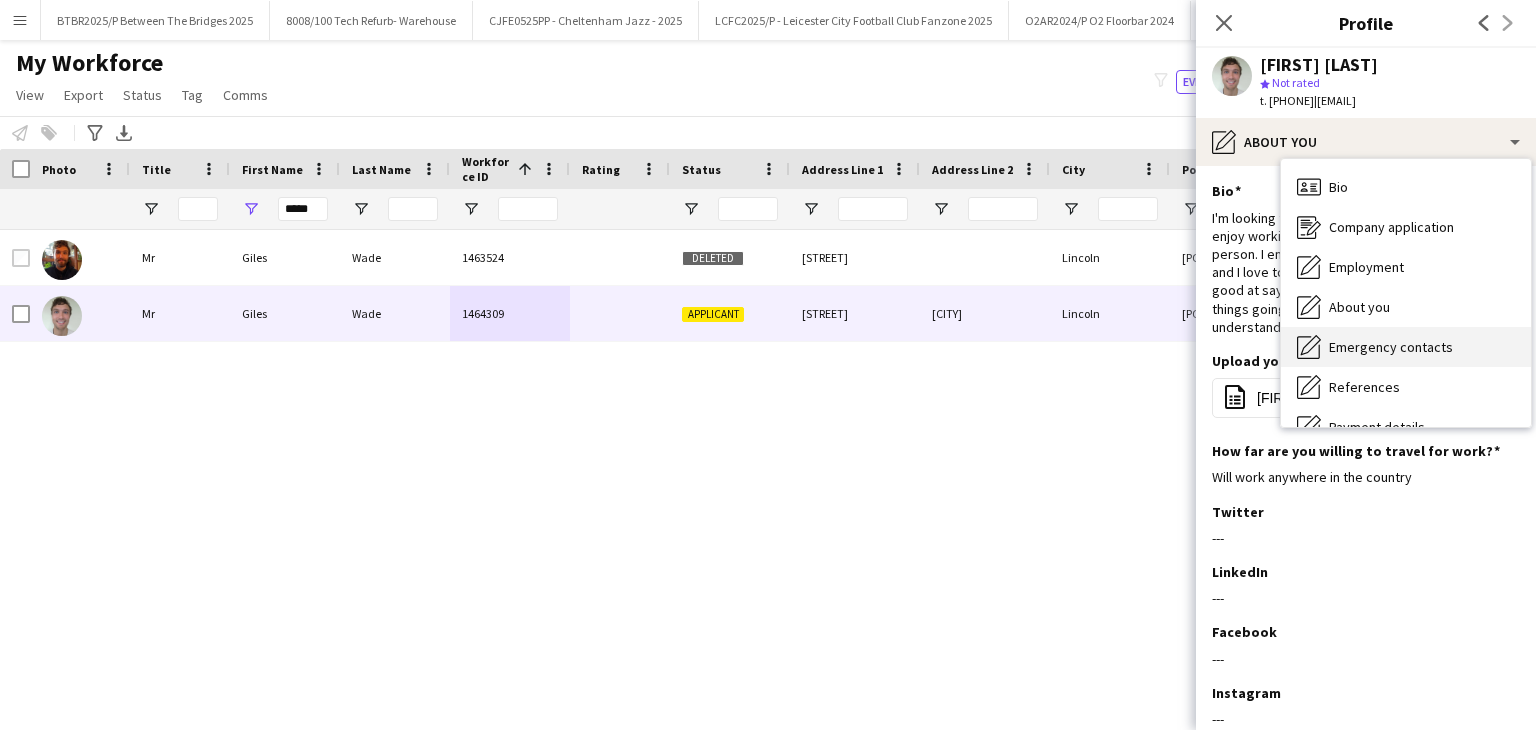 click on "Emergency contacts
Emergency contacts" at bounding box center [1406, 347] 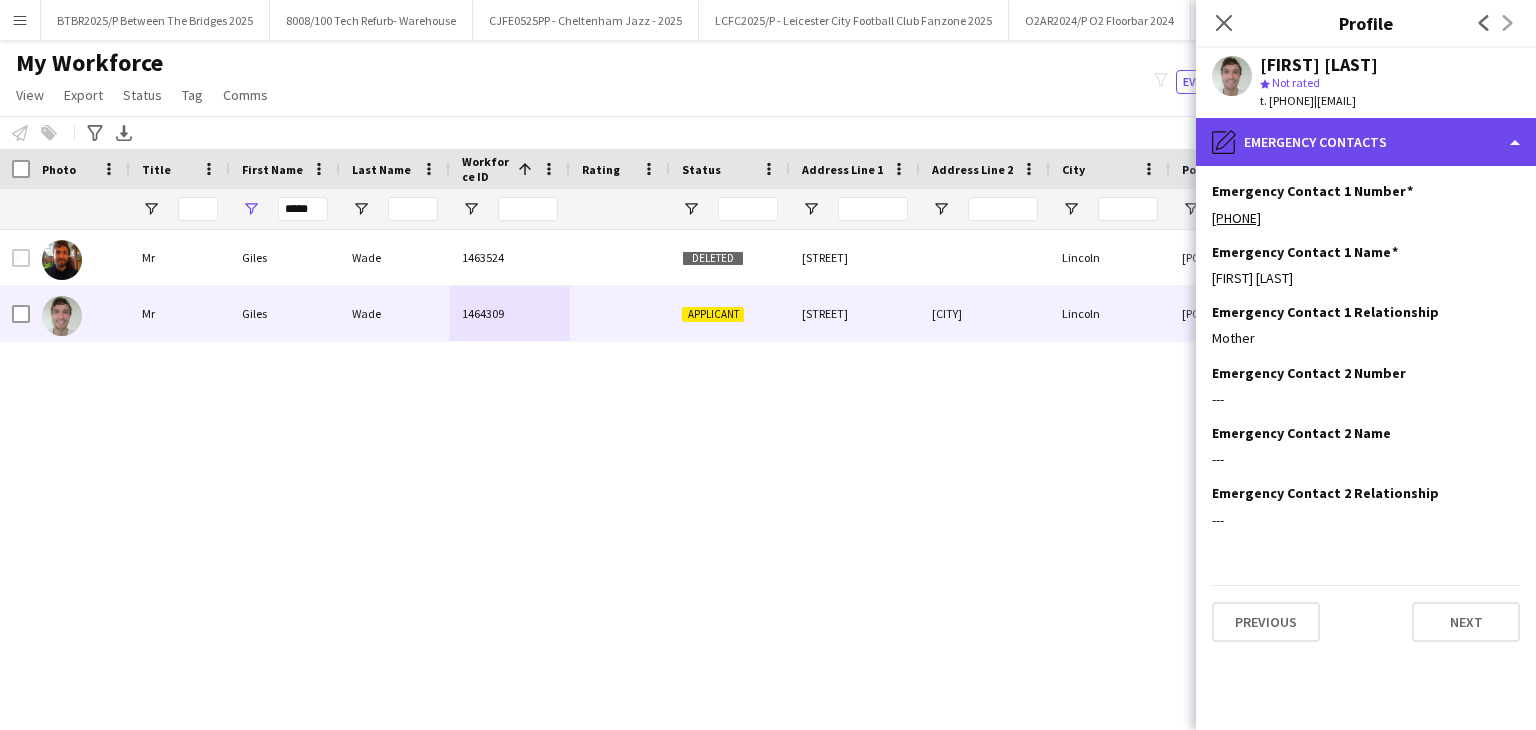 click on "pencil4
Emergency contacts" 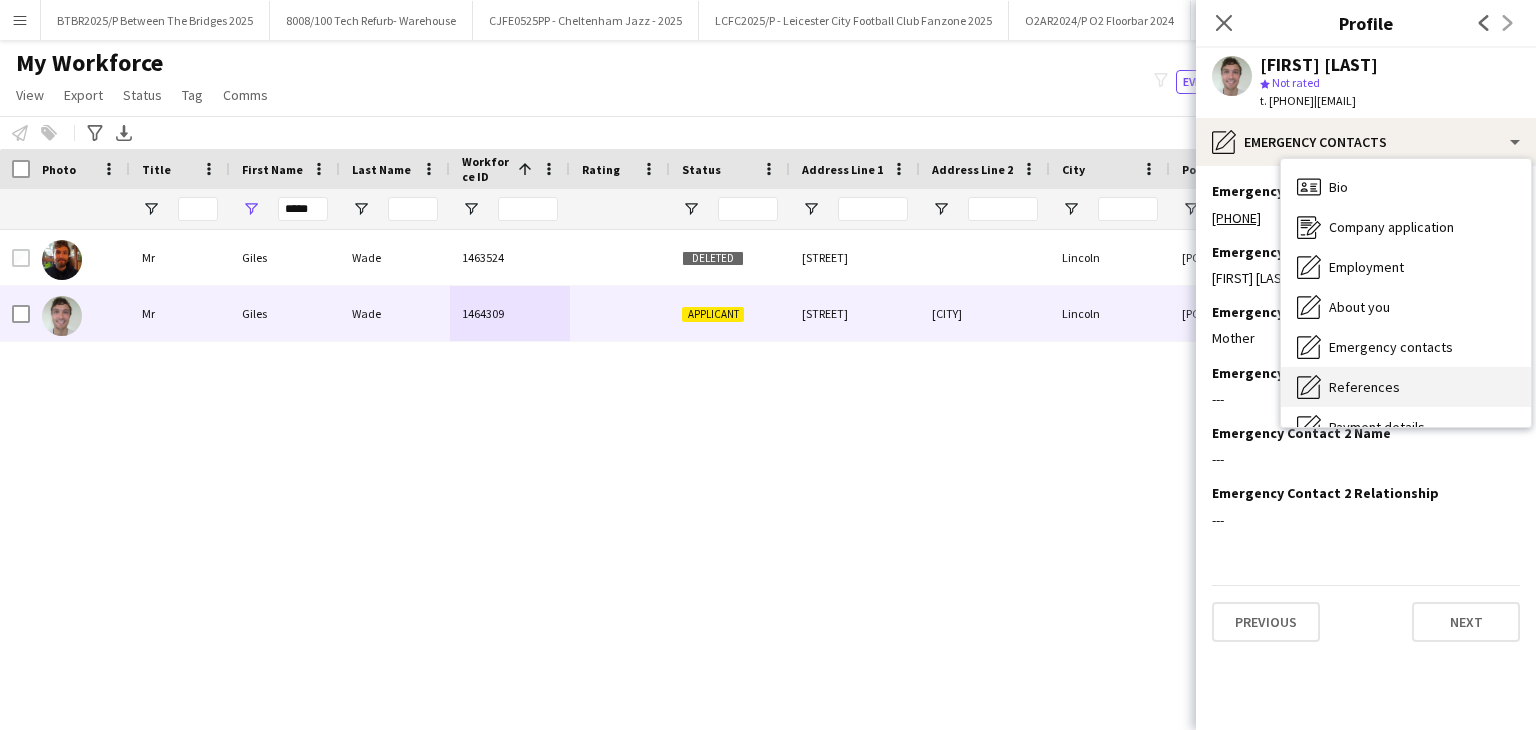 click on "References
References" at bounding box center [1406, 387] 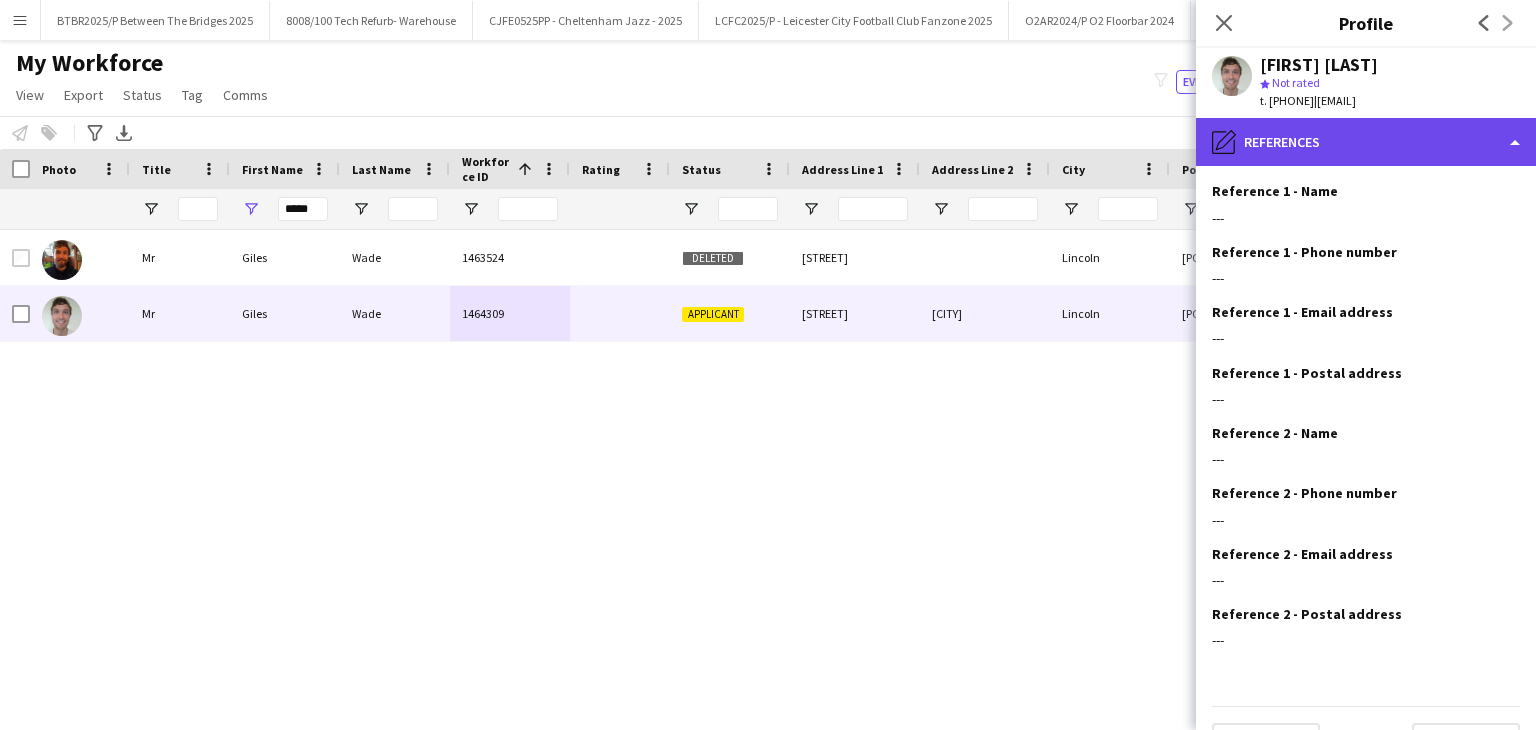 click on "pencil4
References" 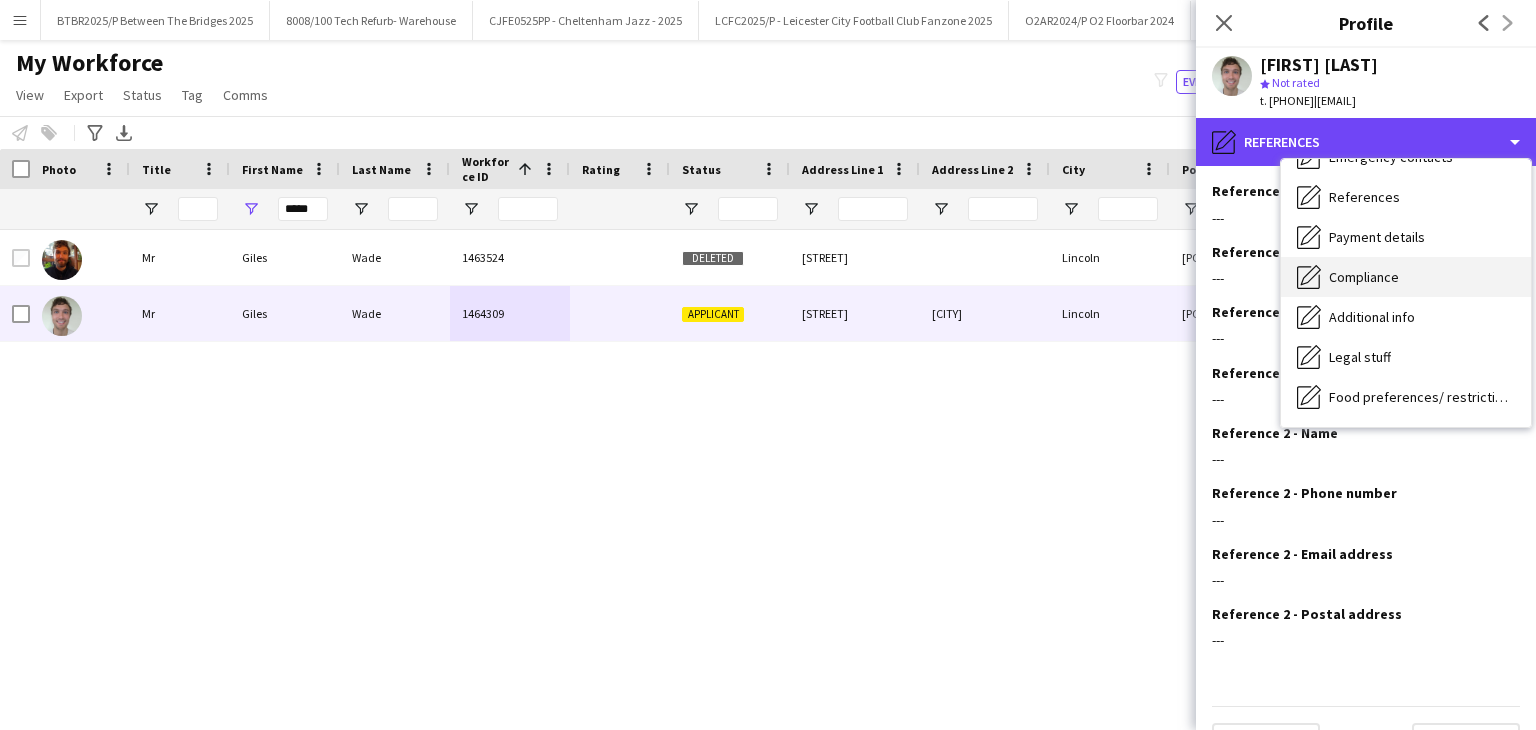 scroll, scrollTop: 200, scrollLeft: 0, axis: vertical 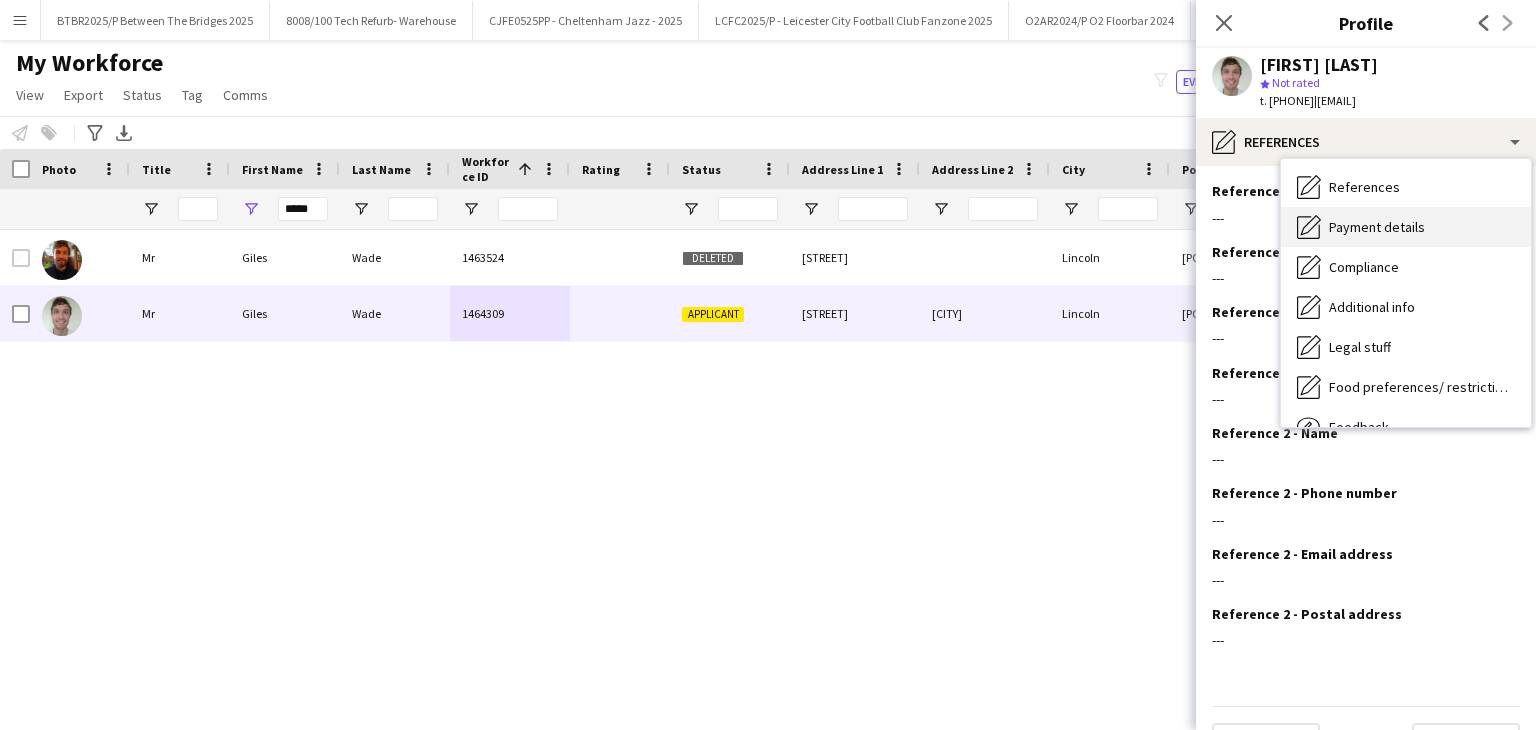 click on "Payment details" at bounding box center (1377, 227) 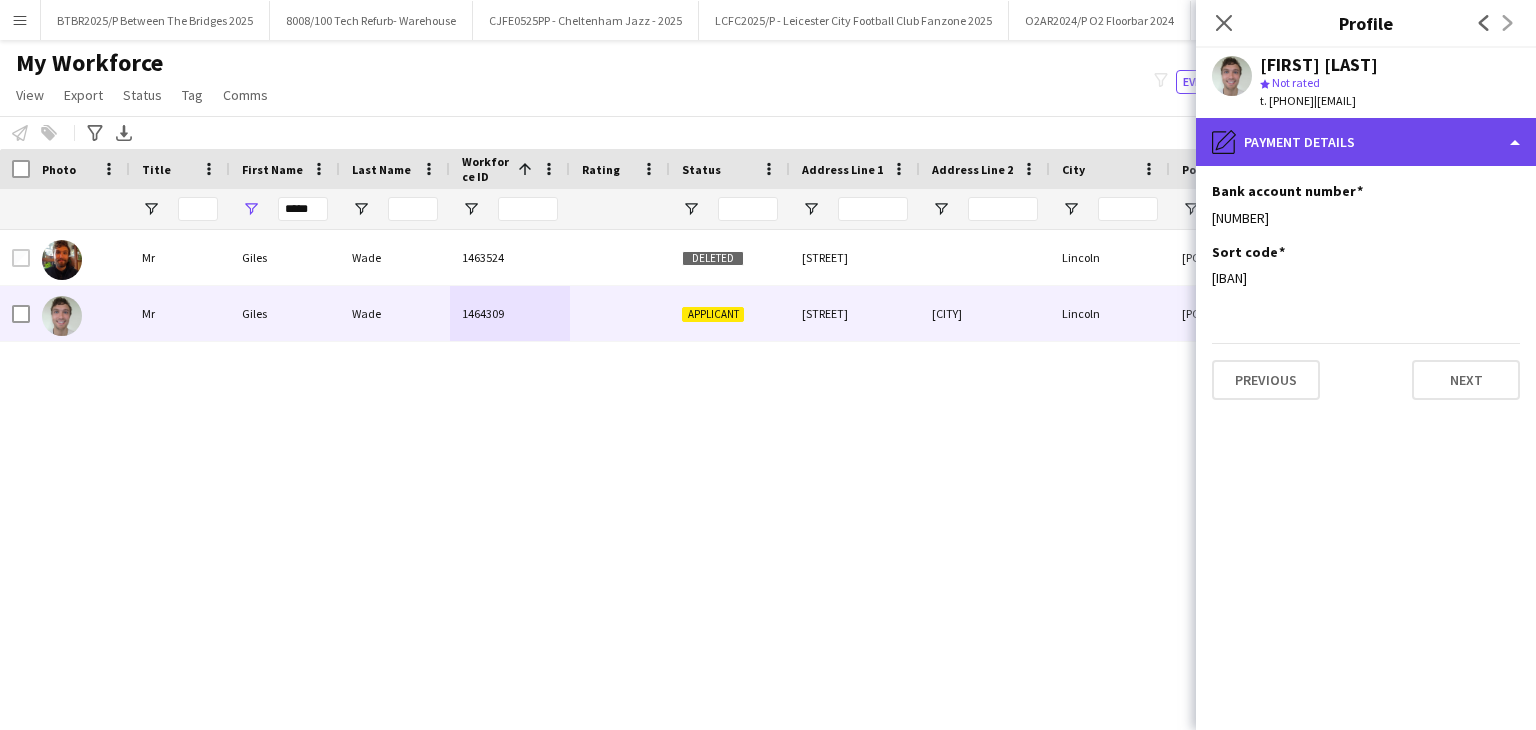 click on "pencil4
Payment details" 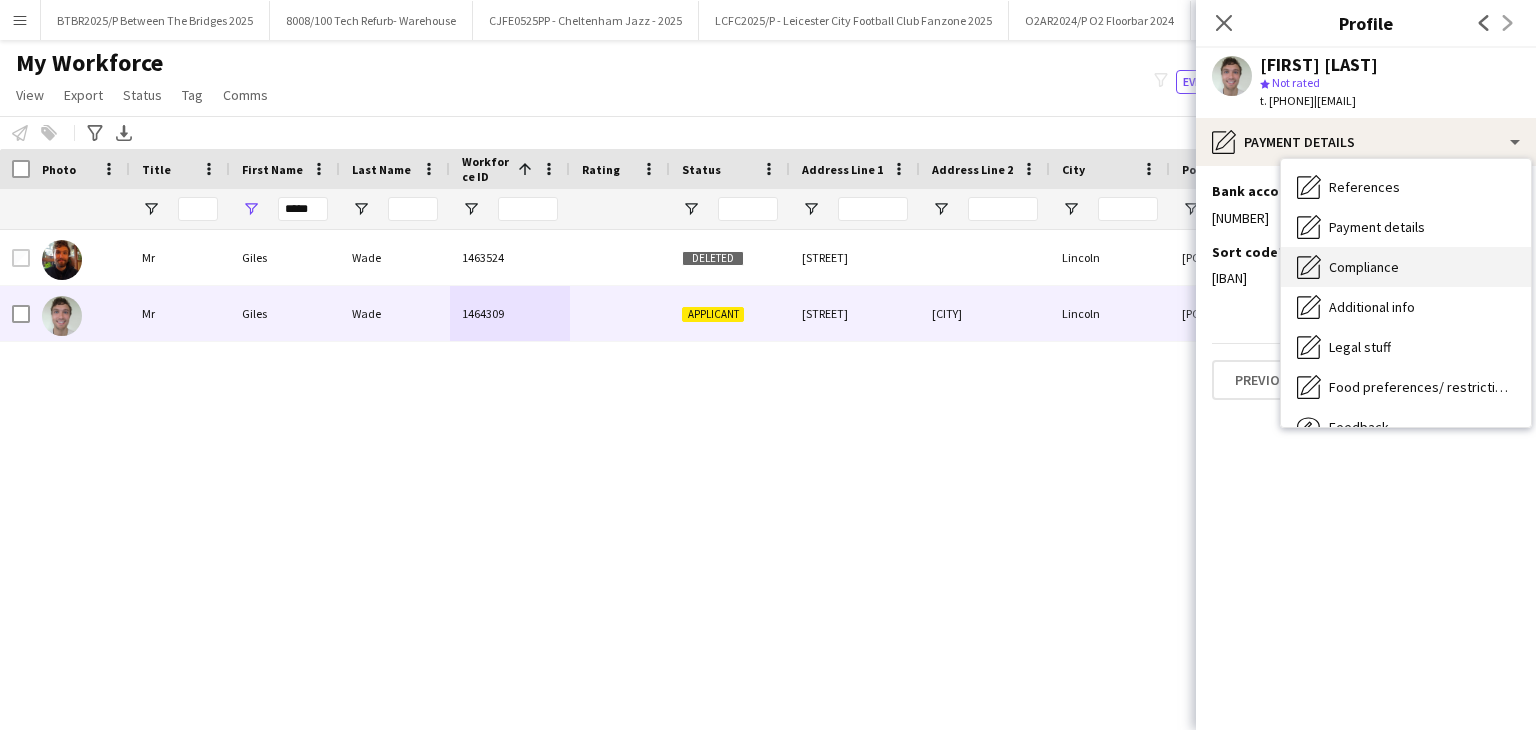 click on "Compliance" at bounding box center (1364, 267) 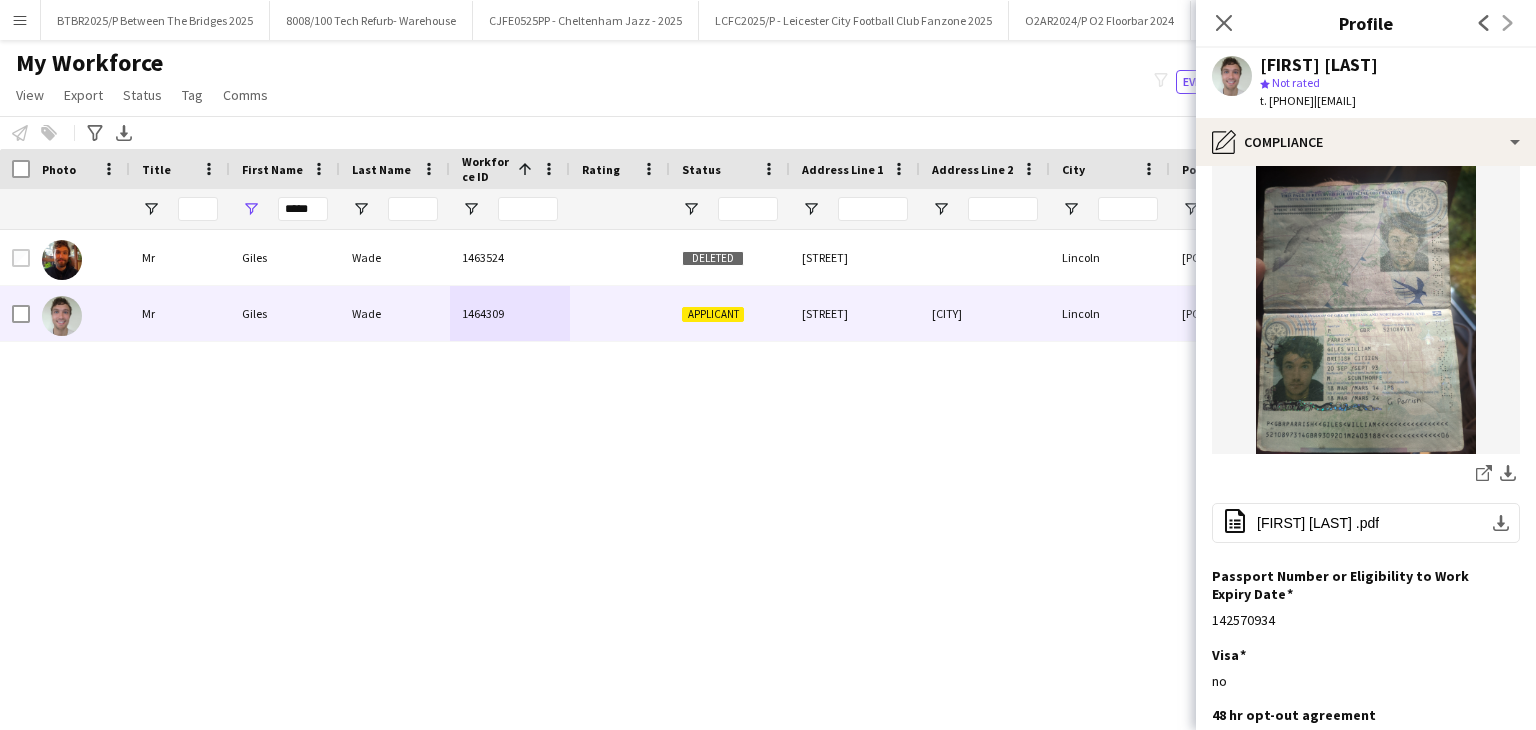 scroll, scrollTop: 300, scrollLeft: 0, axis: vertical 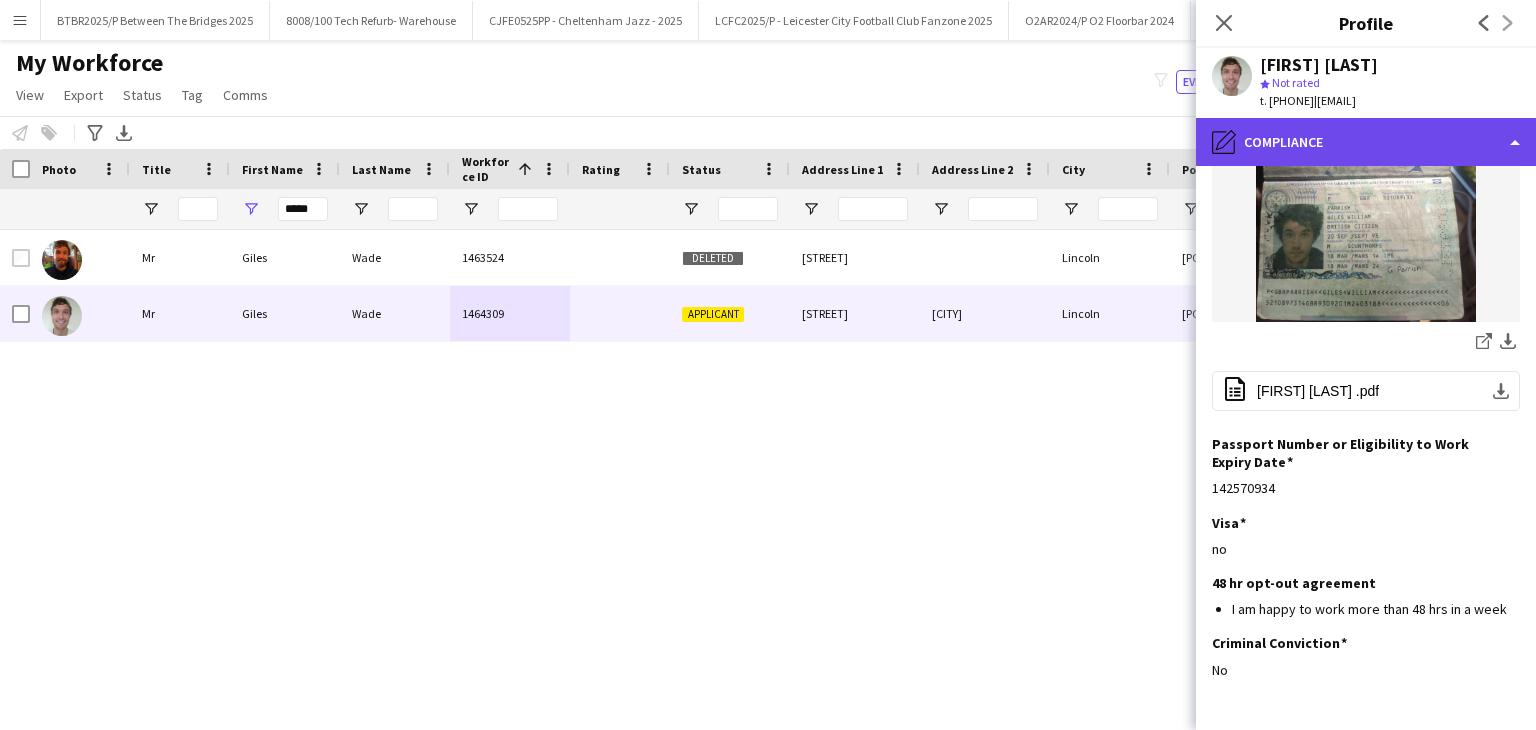 click on "pencil4
Compliance" 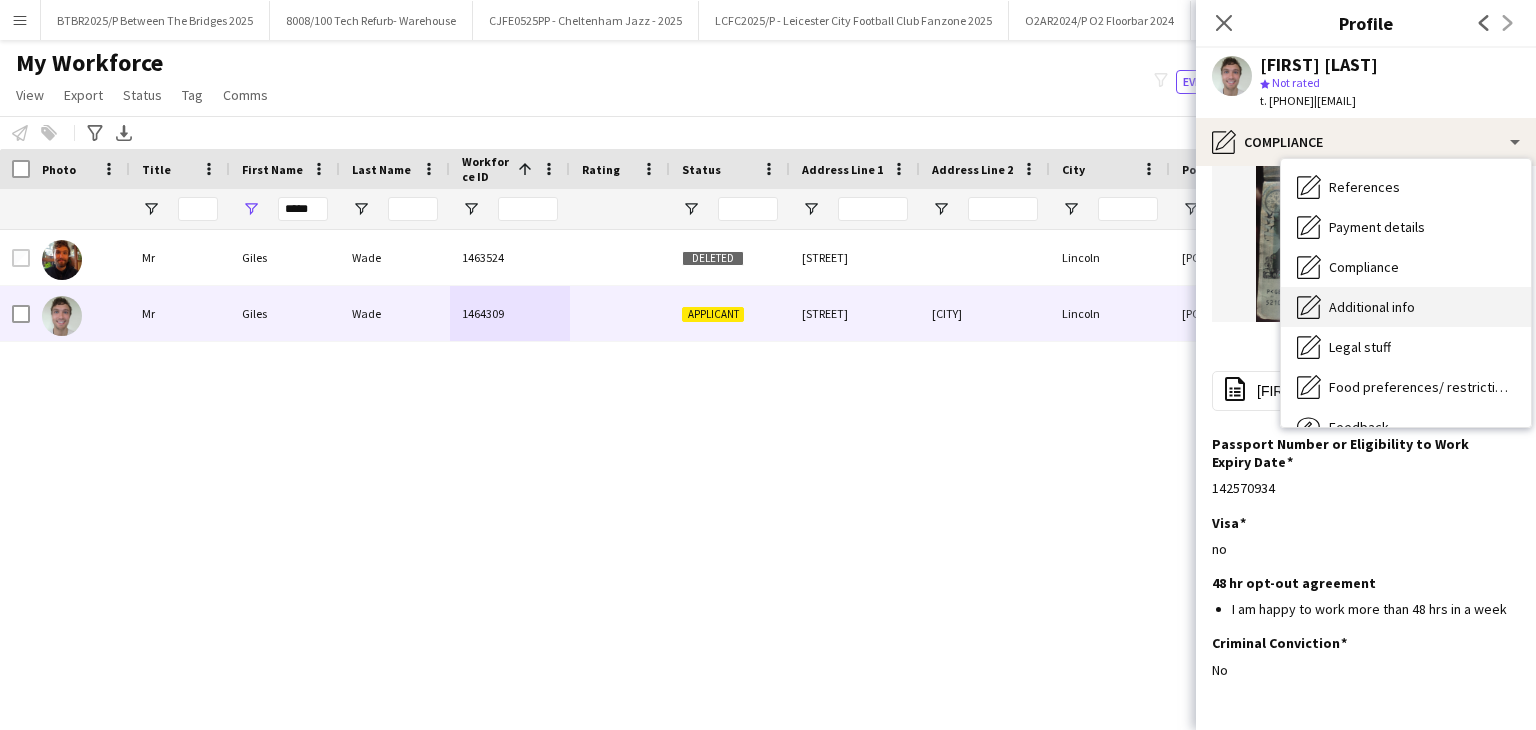 click on "Additional info
Additional info" at bounding box center [1406, 307] 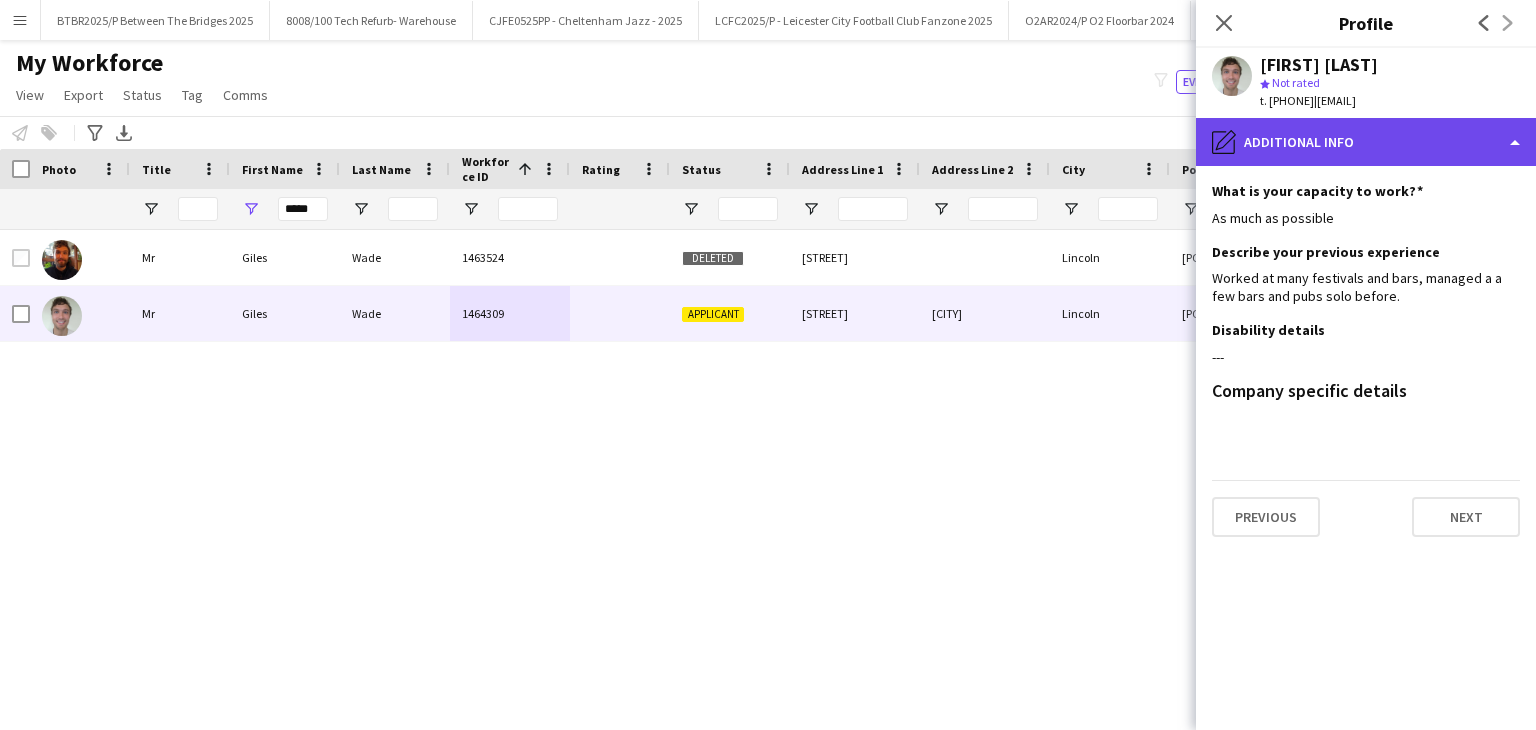 click on "pencil4
Additional info" 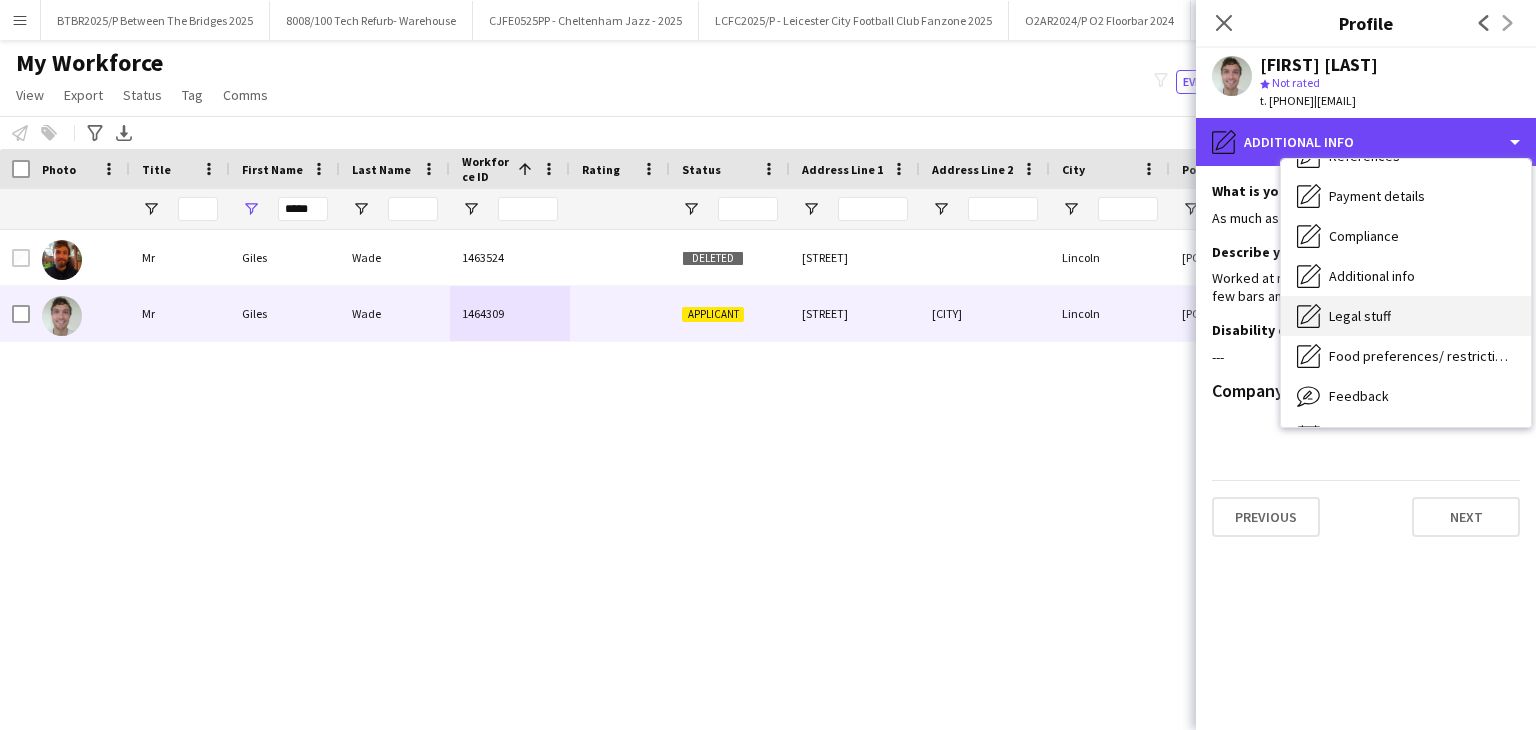 scroll, scrollTop: 268, scrollLeft: 0, axis: vertical 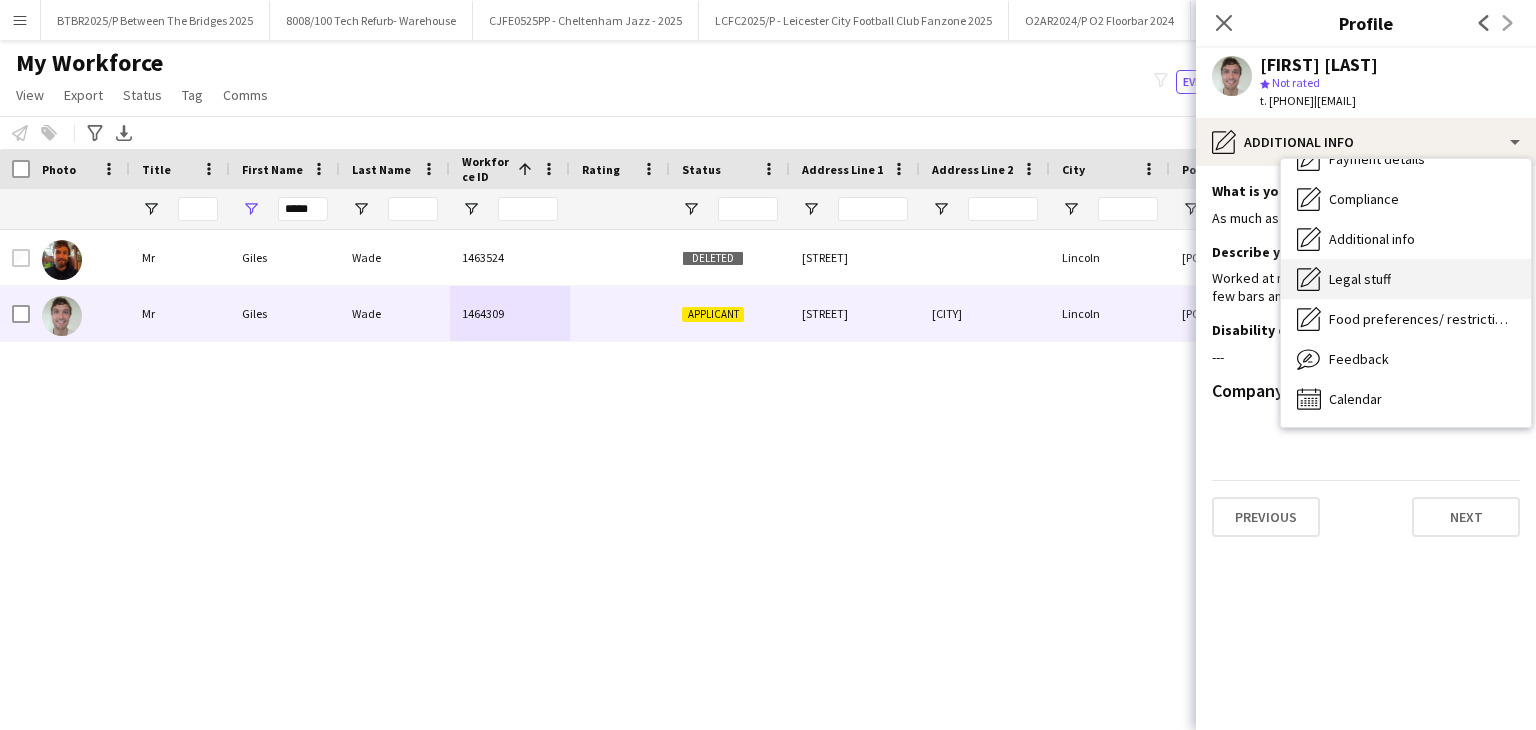 click on "Legal stuff
Legal stuff" at bounding box center (1406, 279) 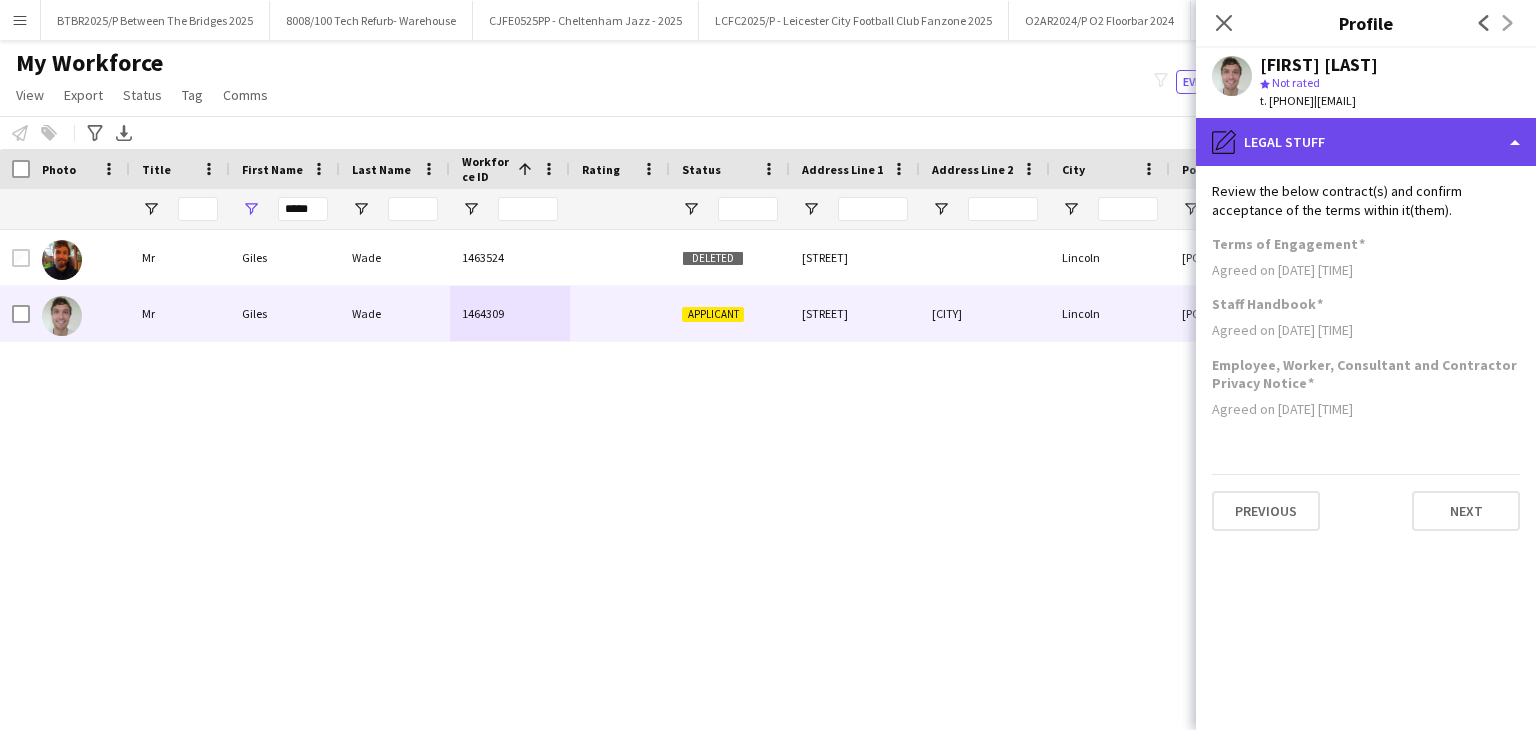 click on "pencil4
Legal stuff" 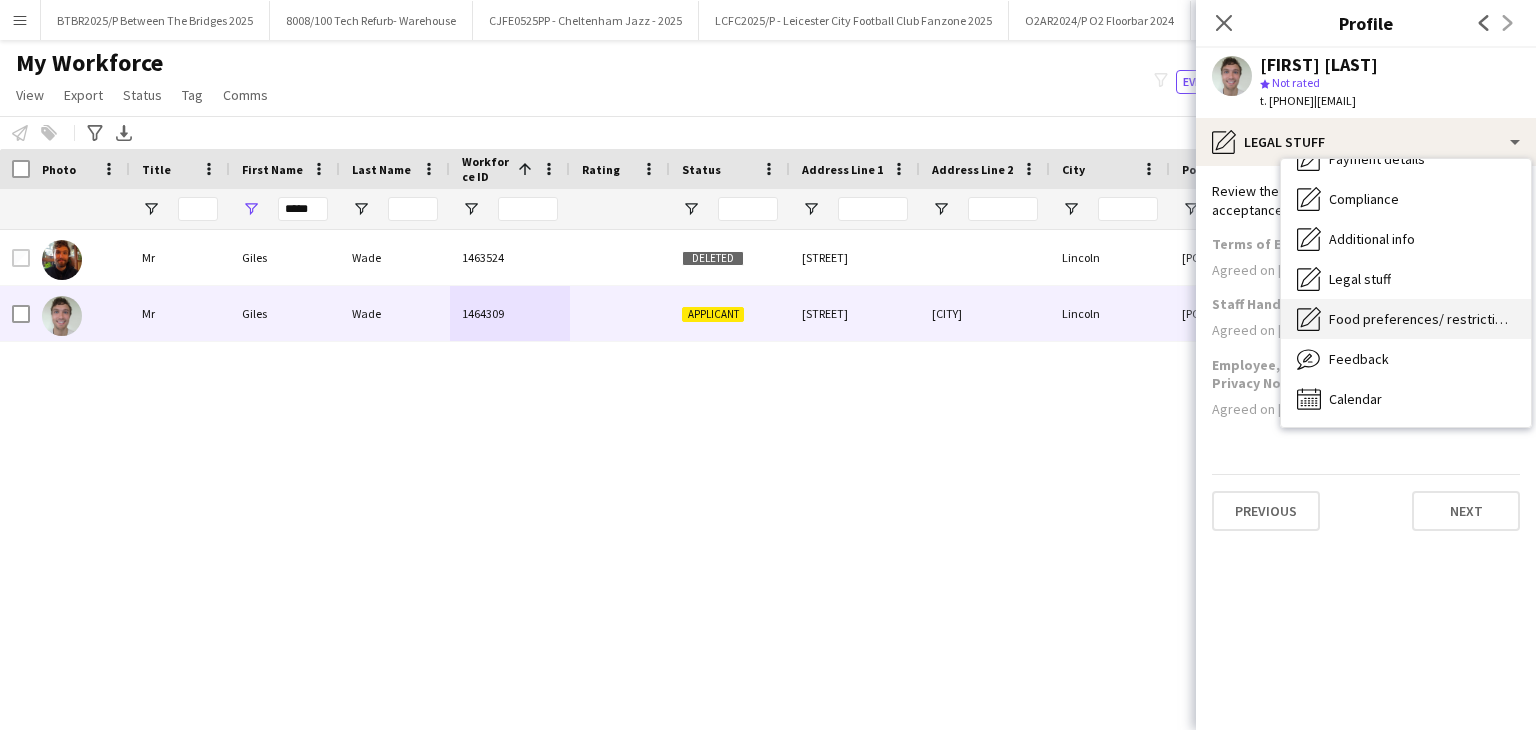 click on "Food preferences/ restrictions" at bounding box center (1422, 319) 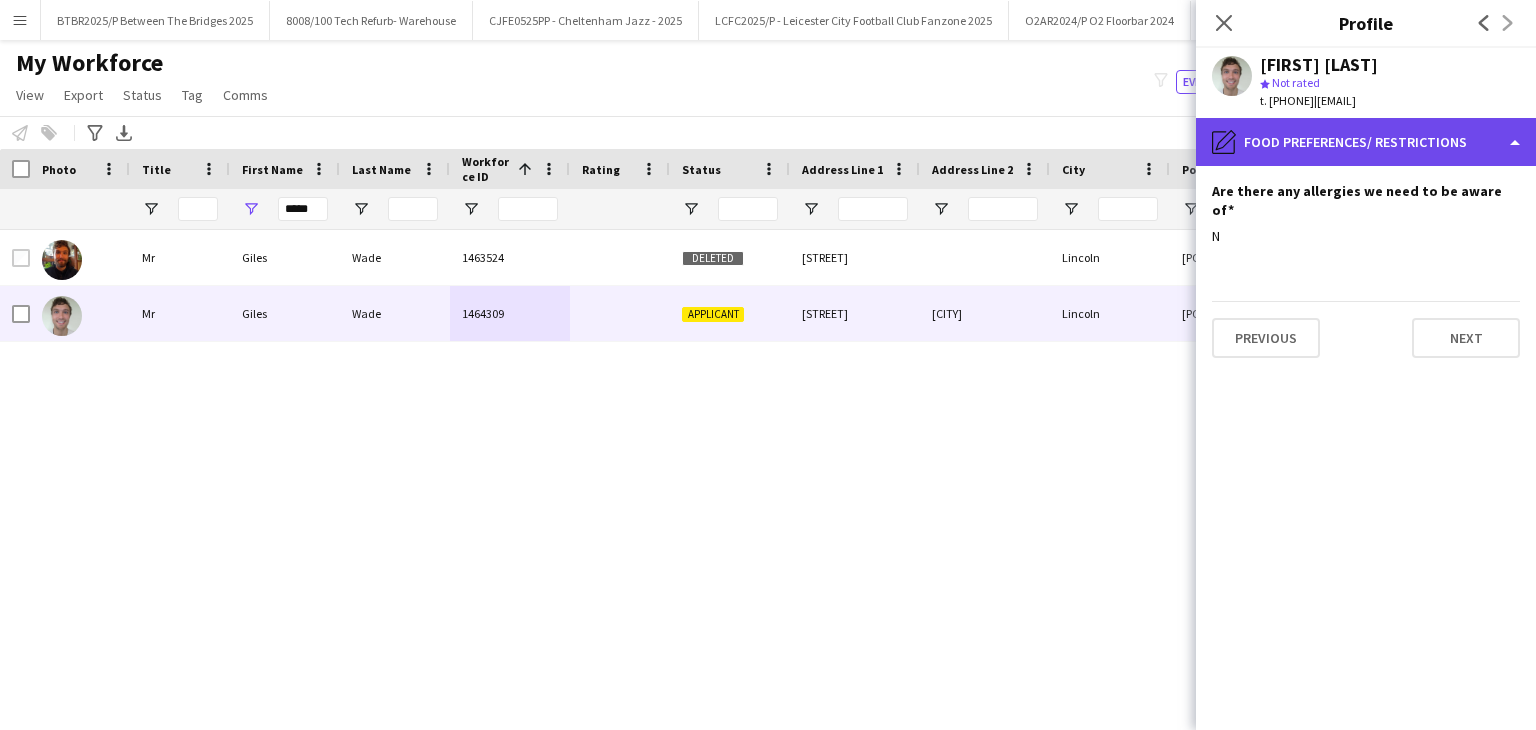 click on "pencil4
Food preferences/ restrictions" 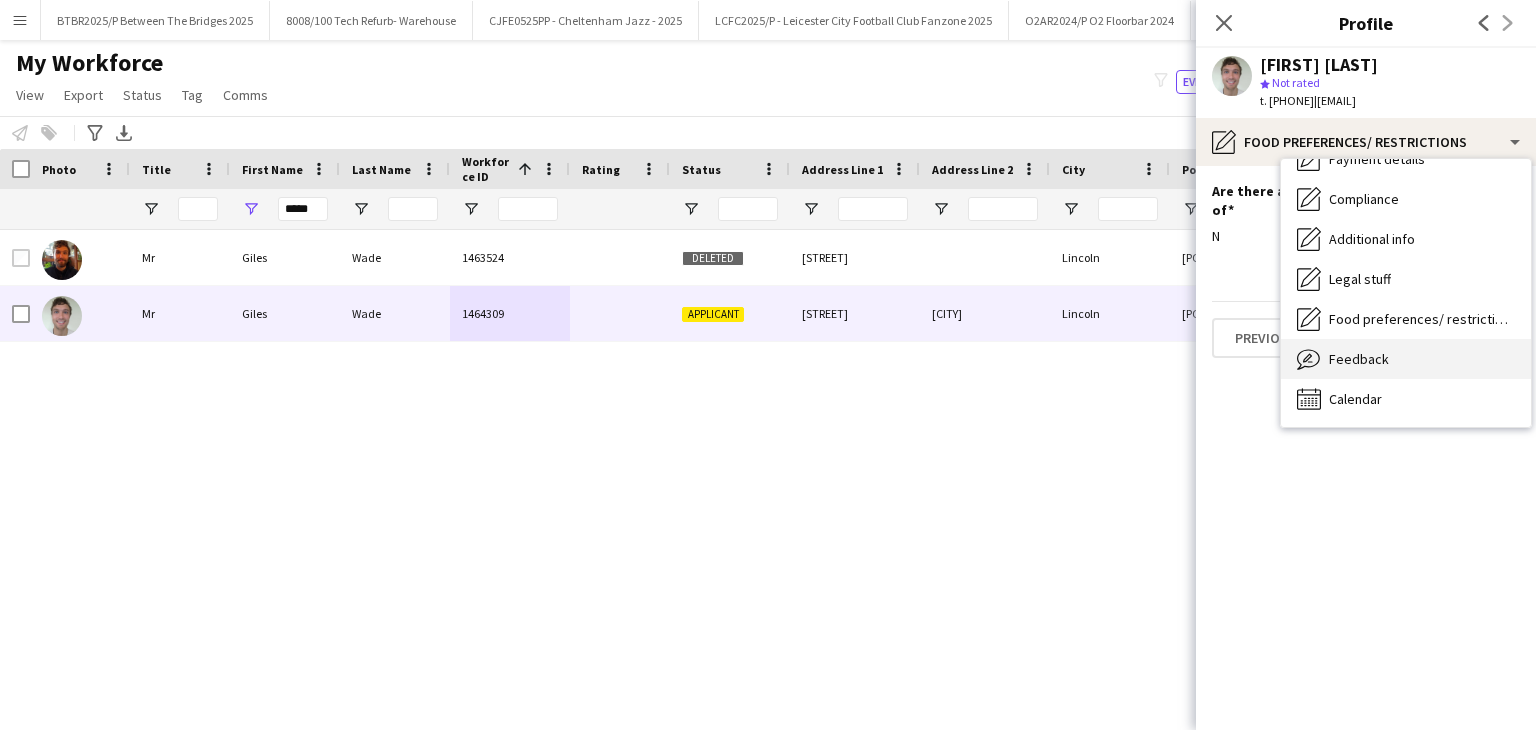 click on "Feedback" at bounding box center (1359, 359) 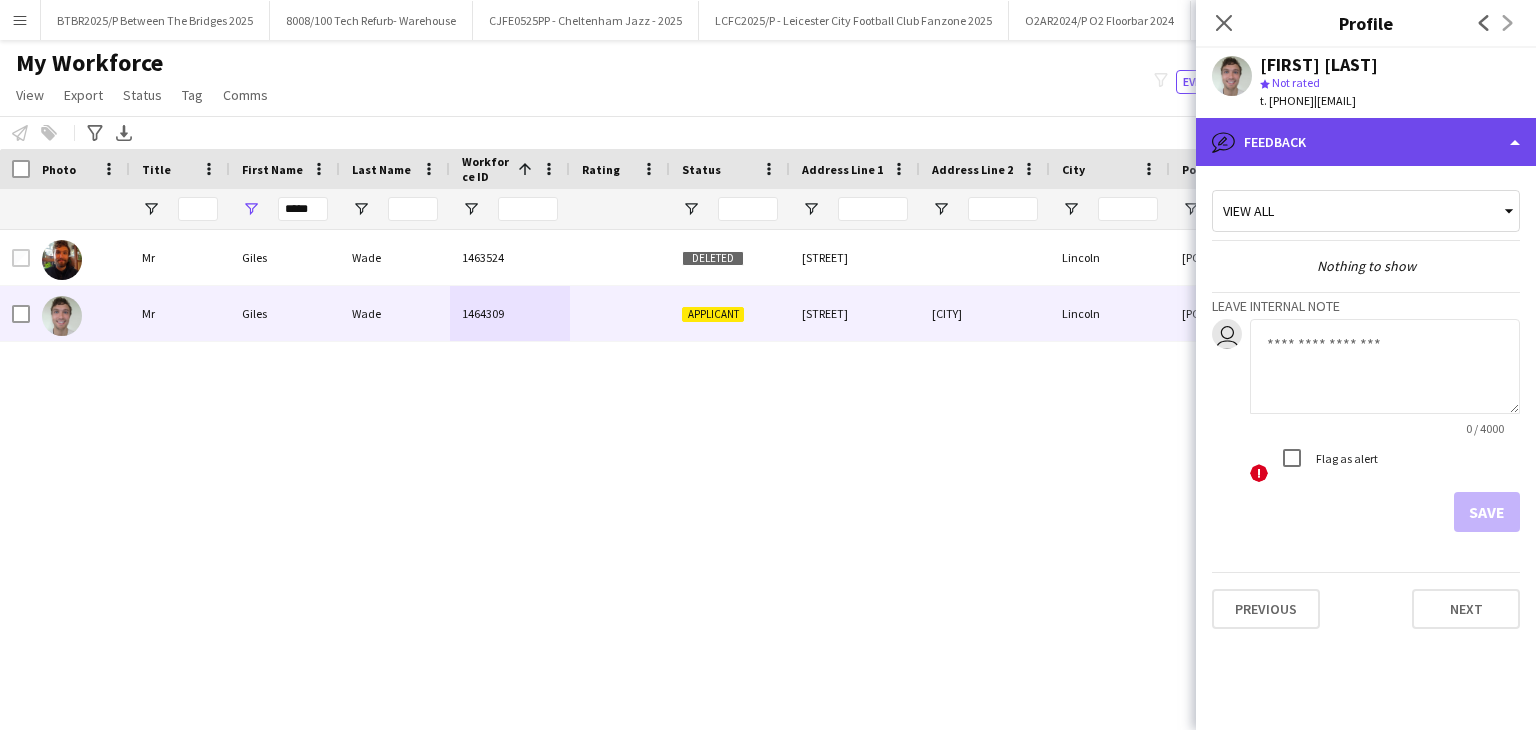 click on "bubble-pencil
Feedback" 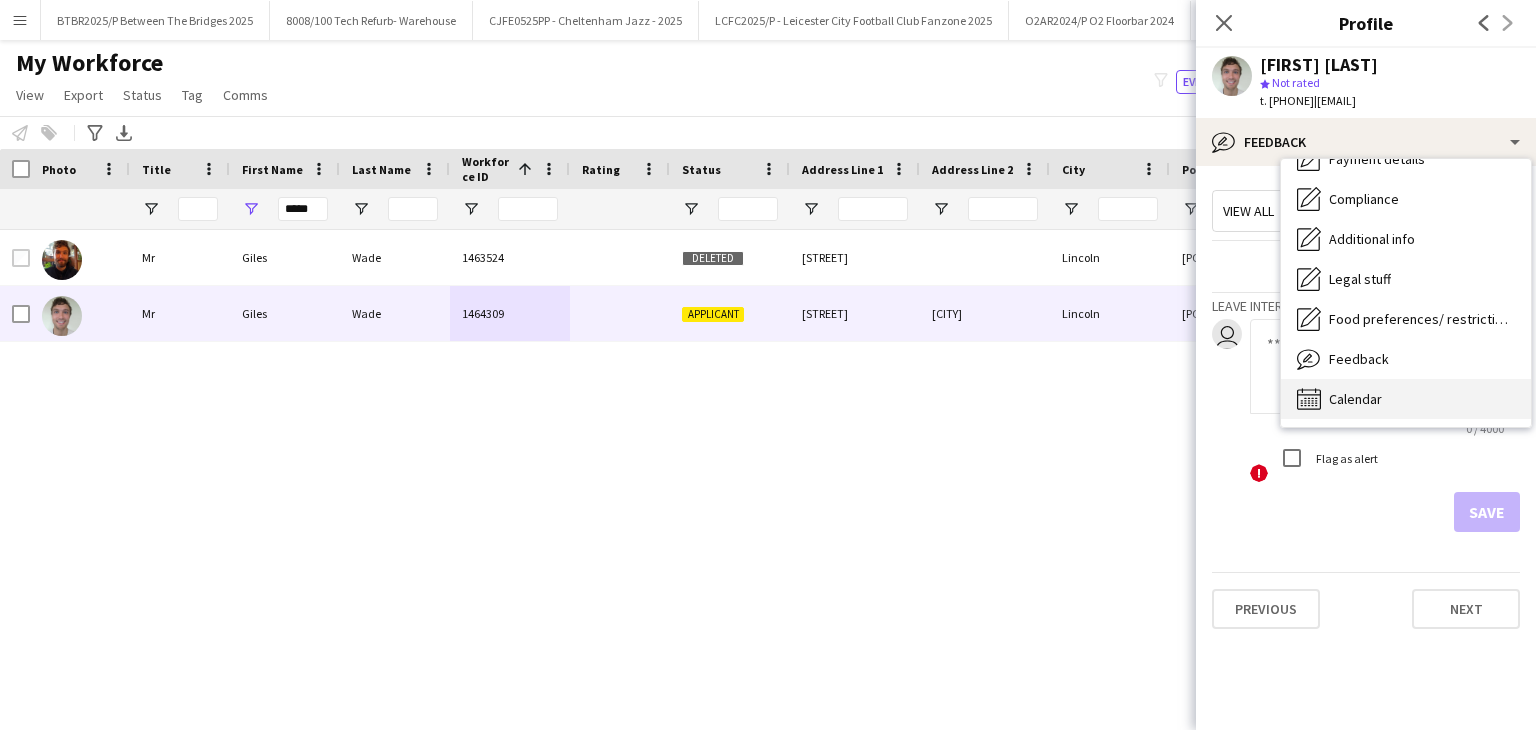 click on "Calendar" at bounding box center (1355, 399) 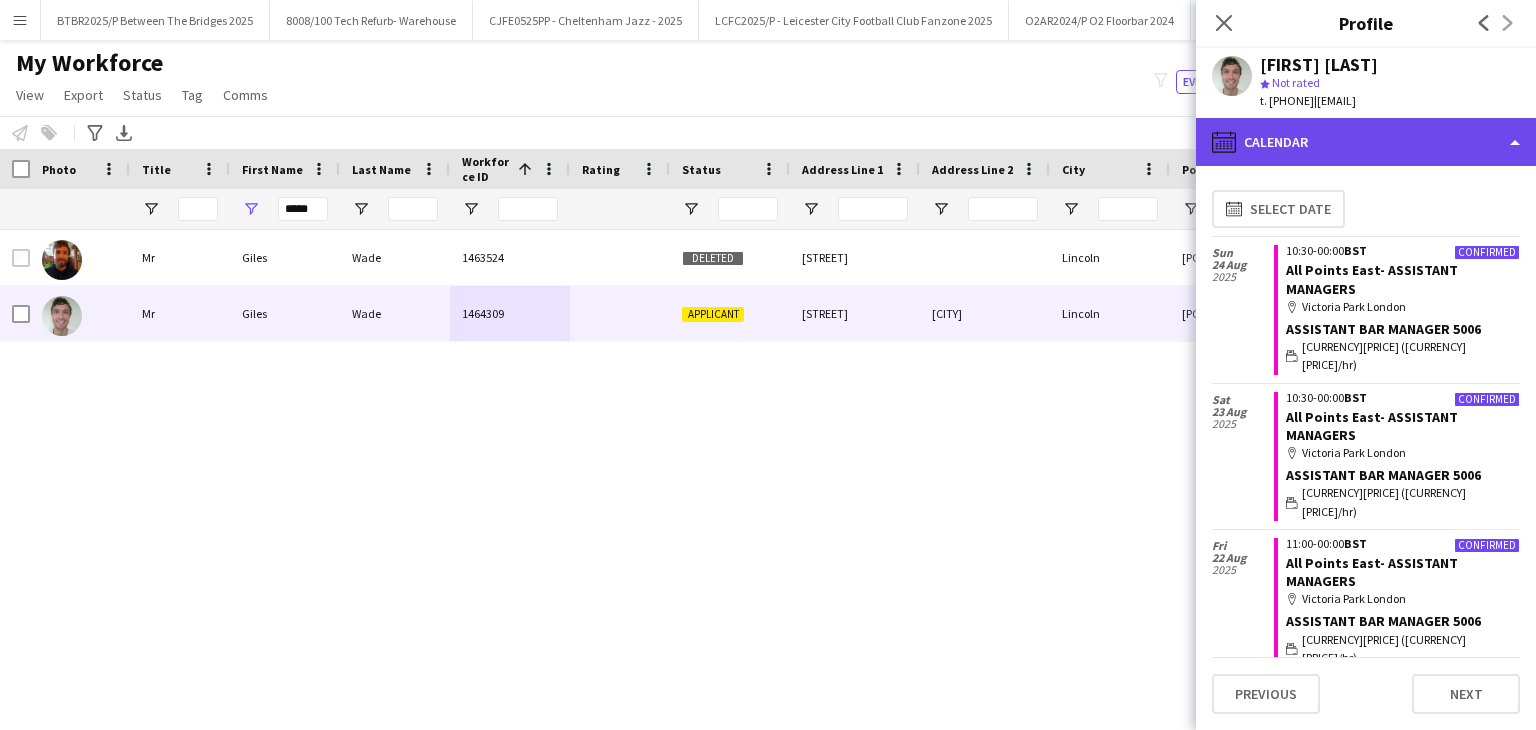 click on "calendar-full
Calendar" 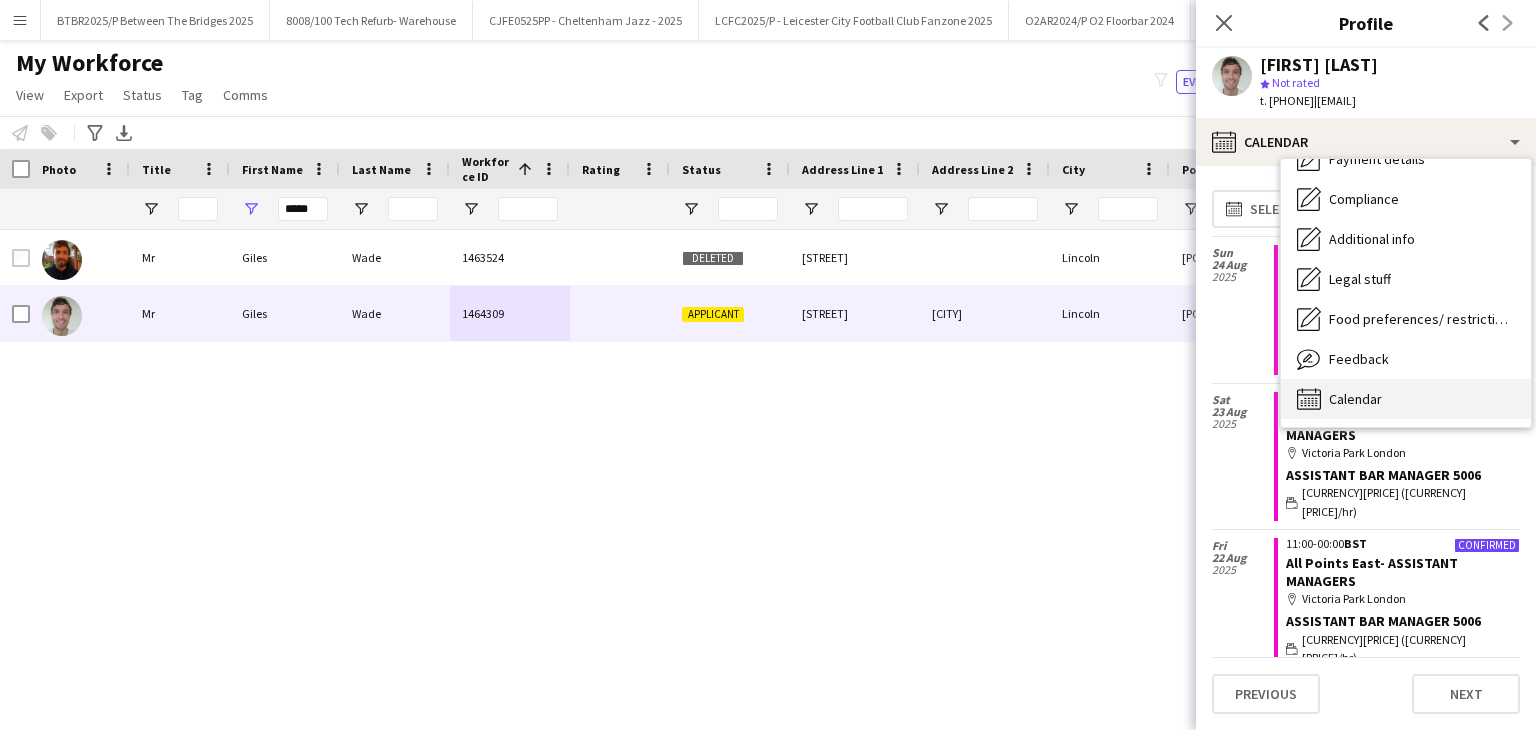 click on "Calendar" at bounding box center (1355, 399) 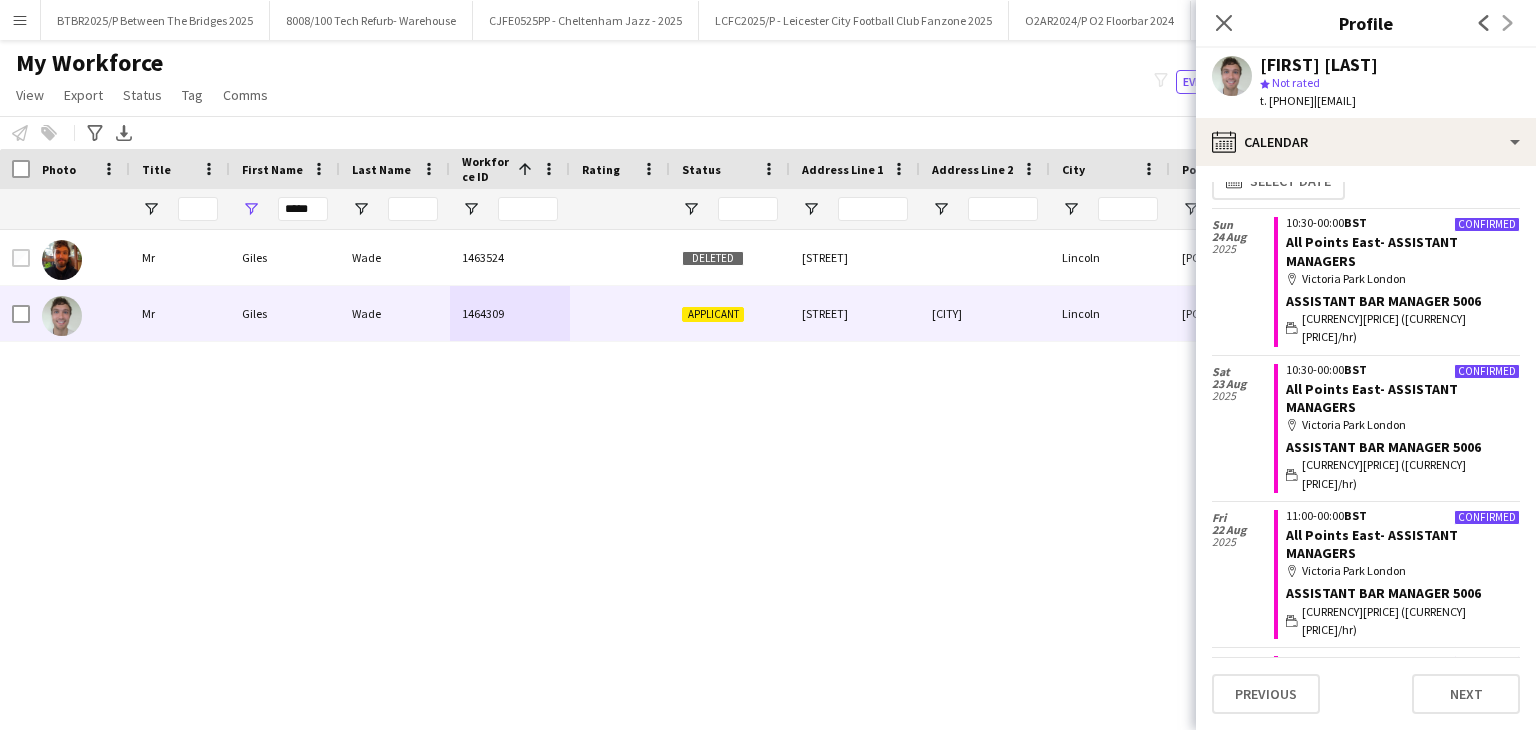 scroll, scrollTop: 0, scrollLeft: 0, axis: both 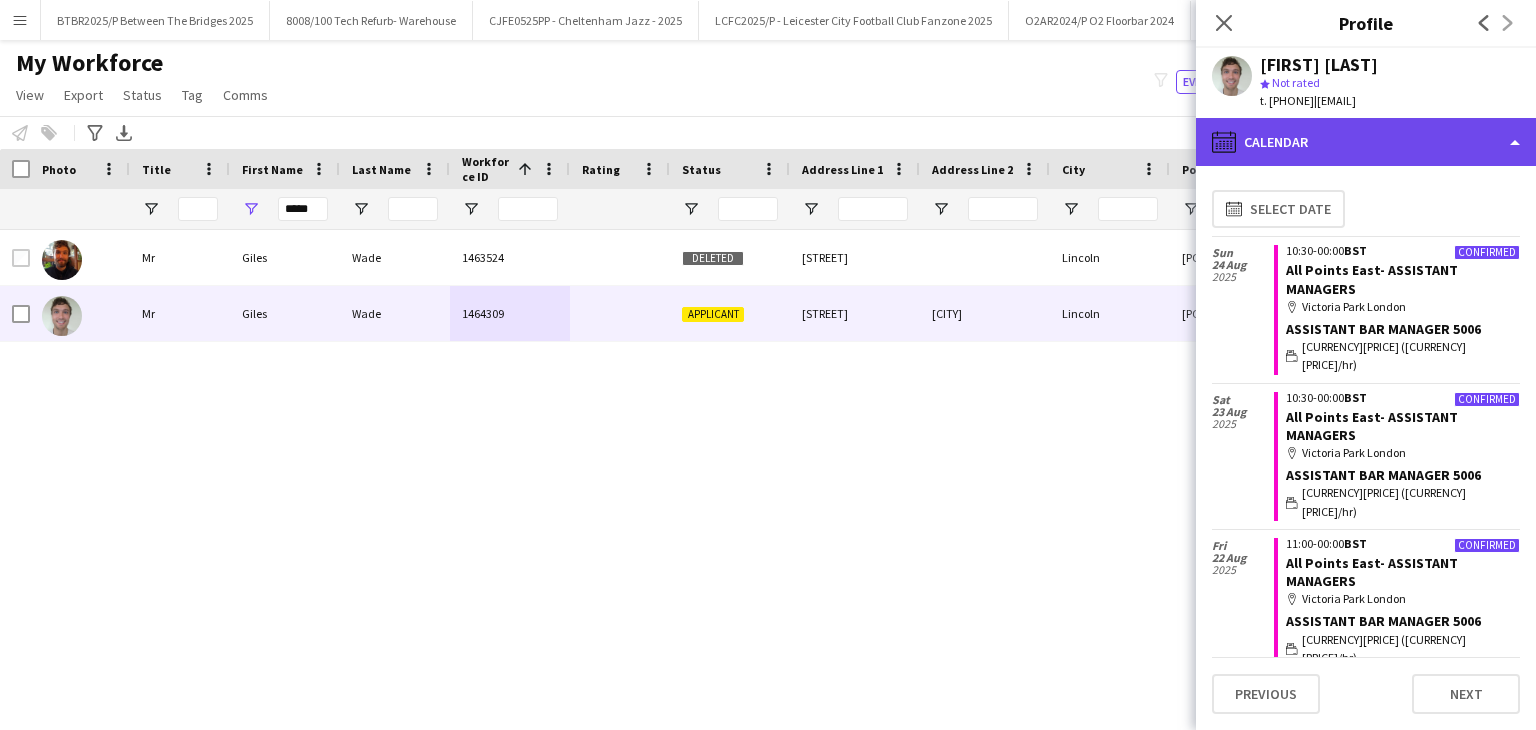 click on "calendar-full
Calendar" 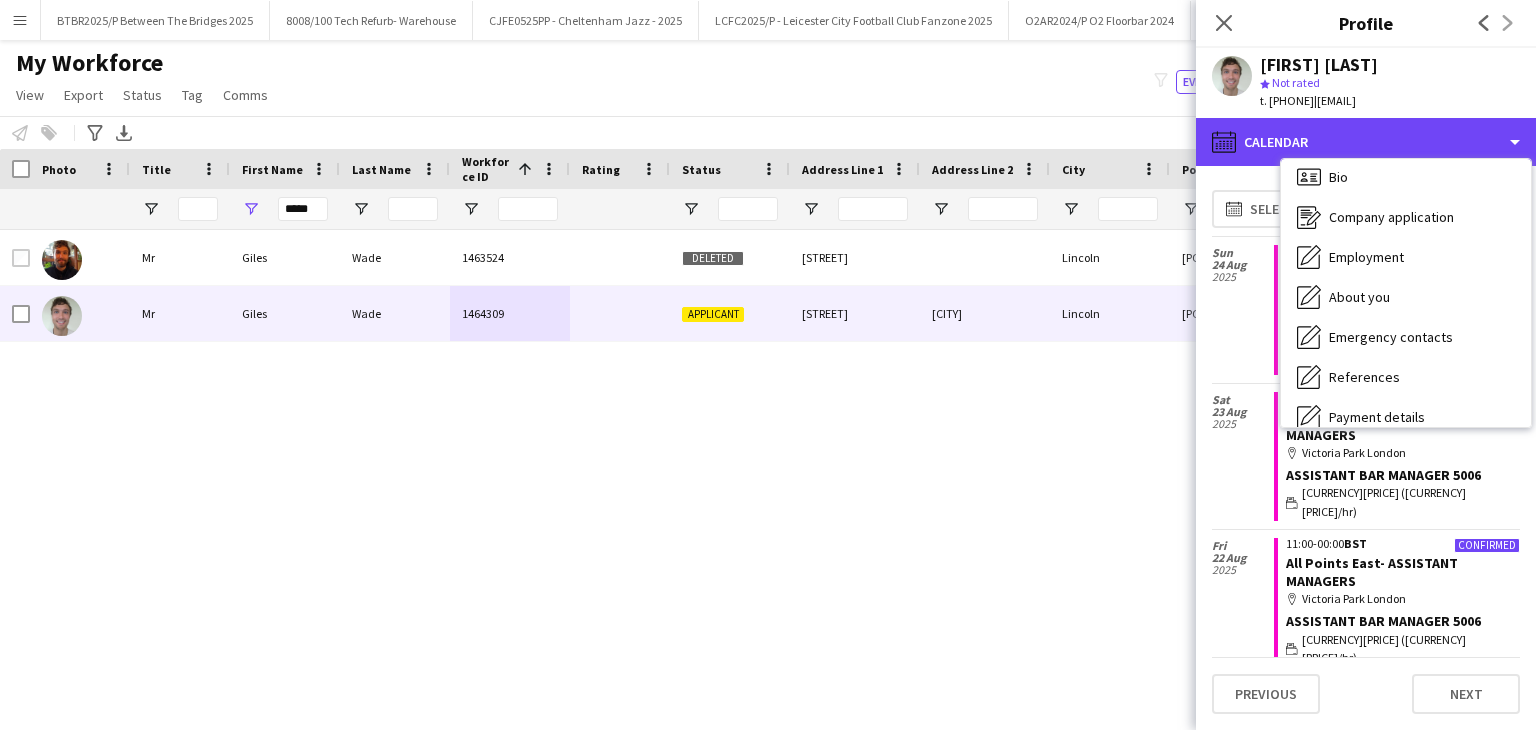 scroll, scrollTop: 0, scrollLeft: 0, axis: both 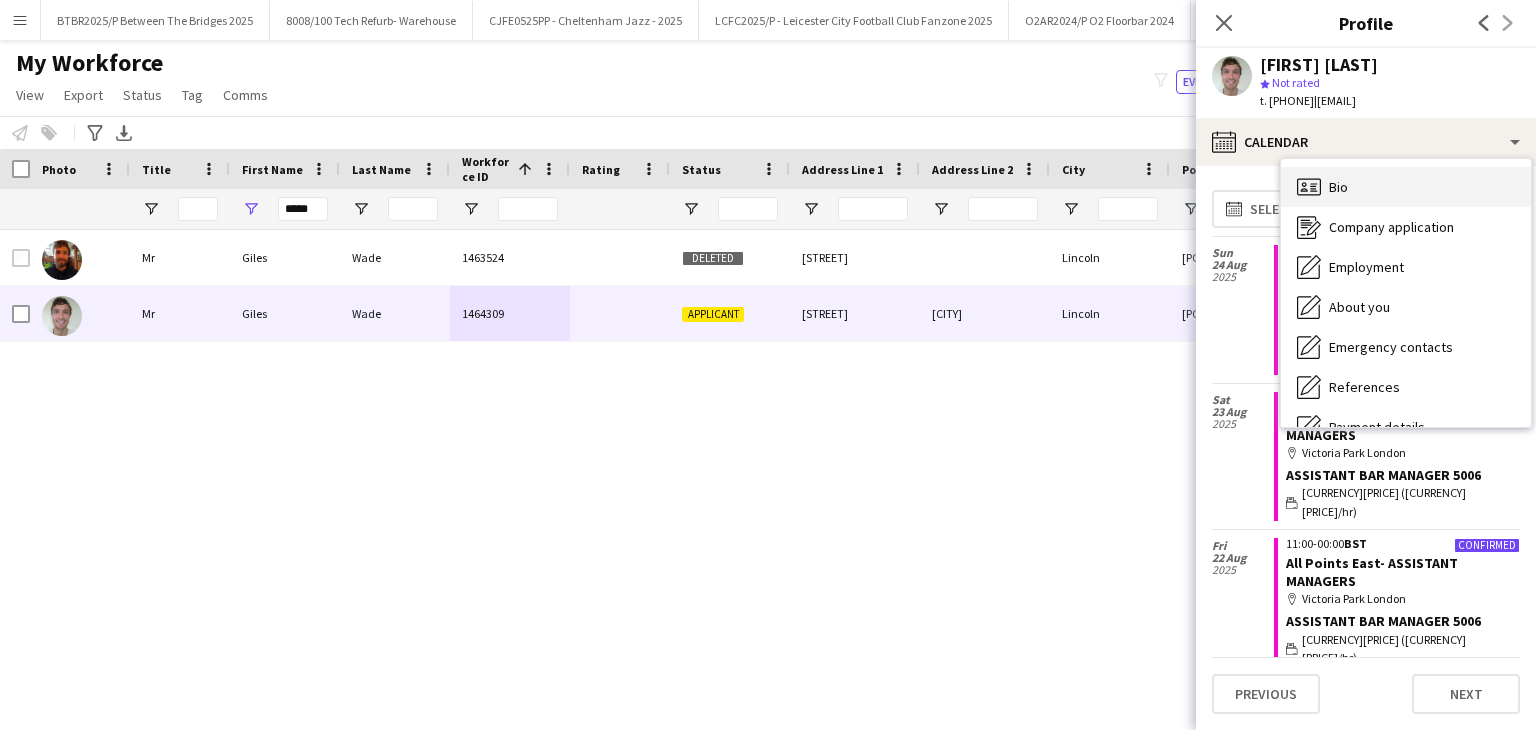 click on "Bio
Bio" at bounding box center (1406, 187) 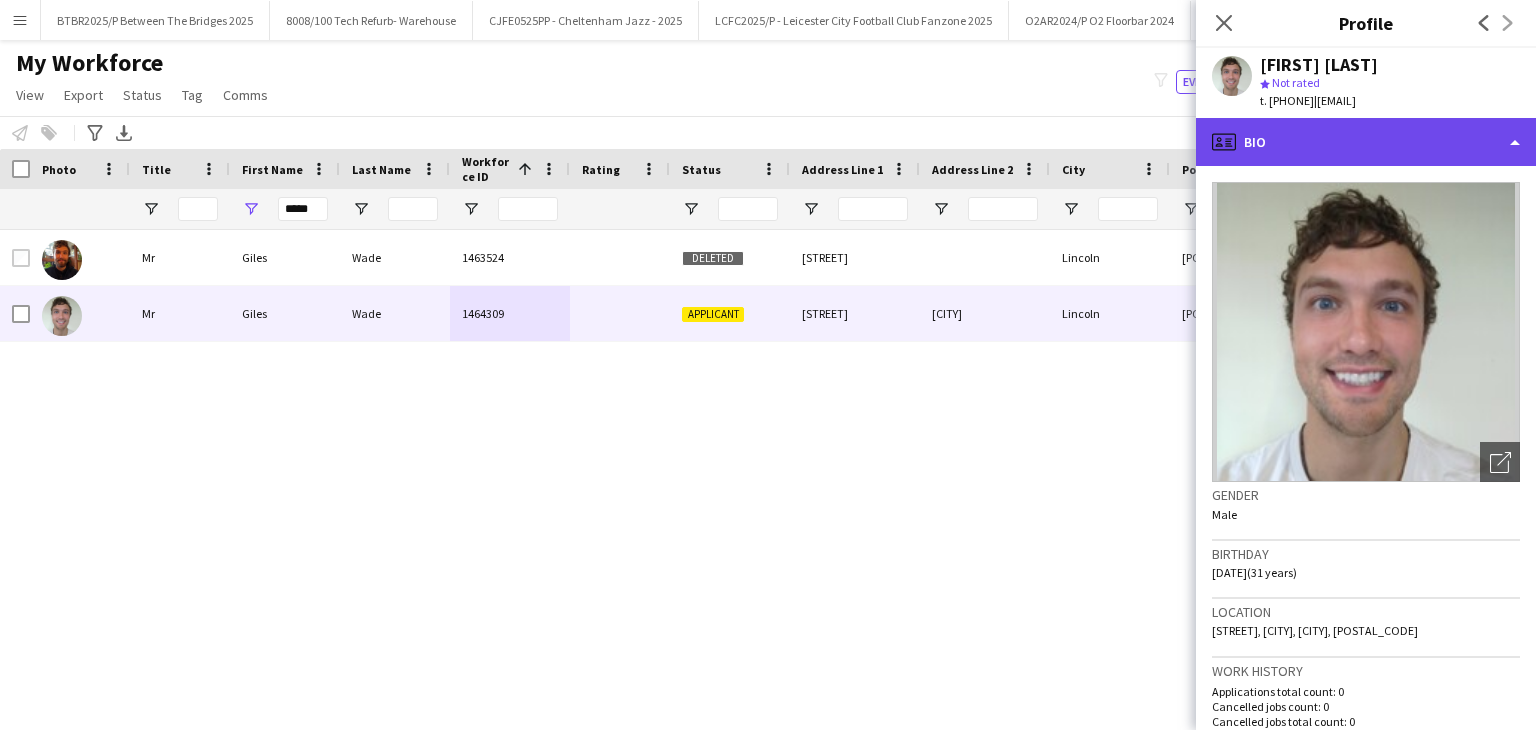 click on "profile
Bio" 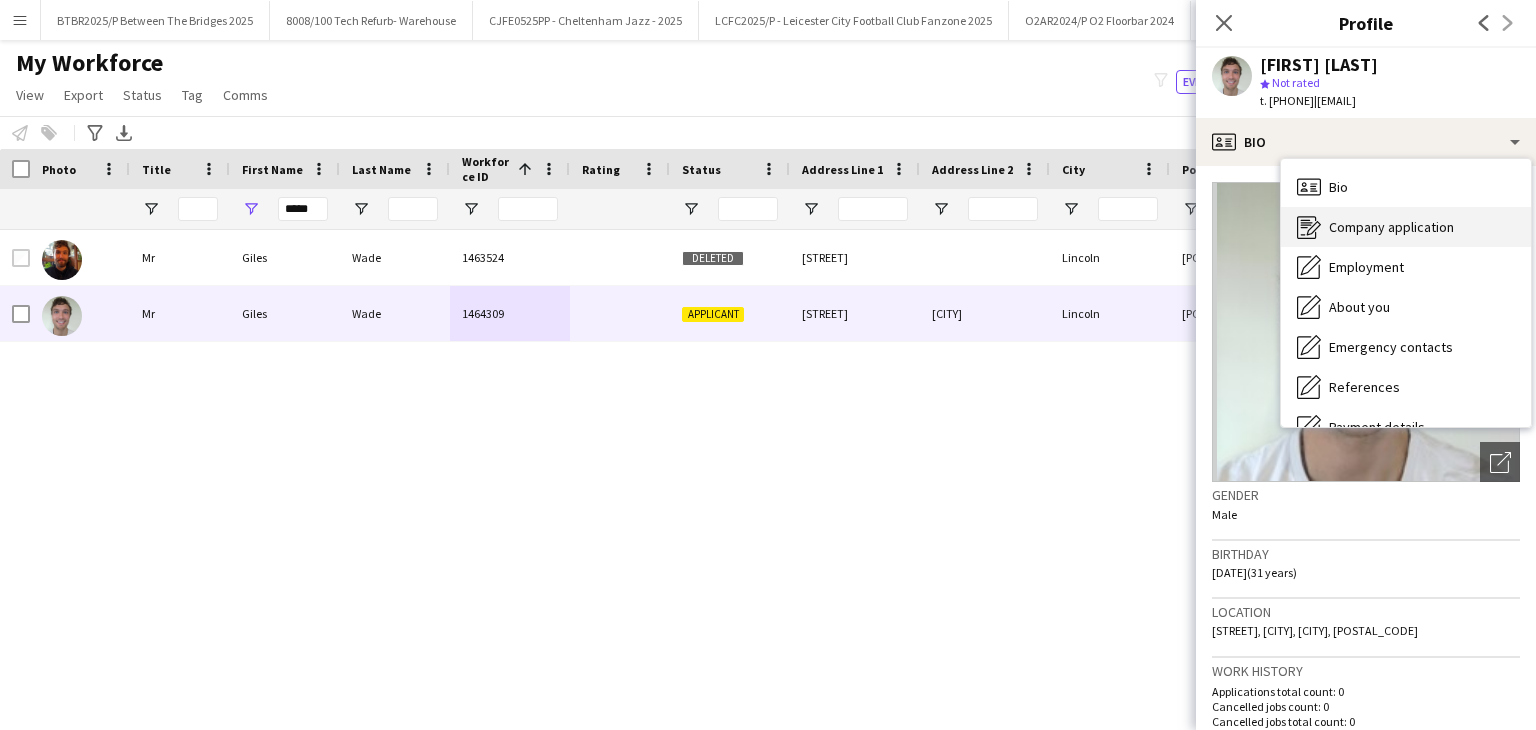 click on "Company application" at bounding box center (1391, 227) 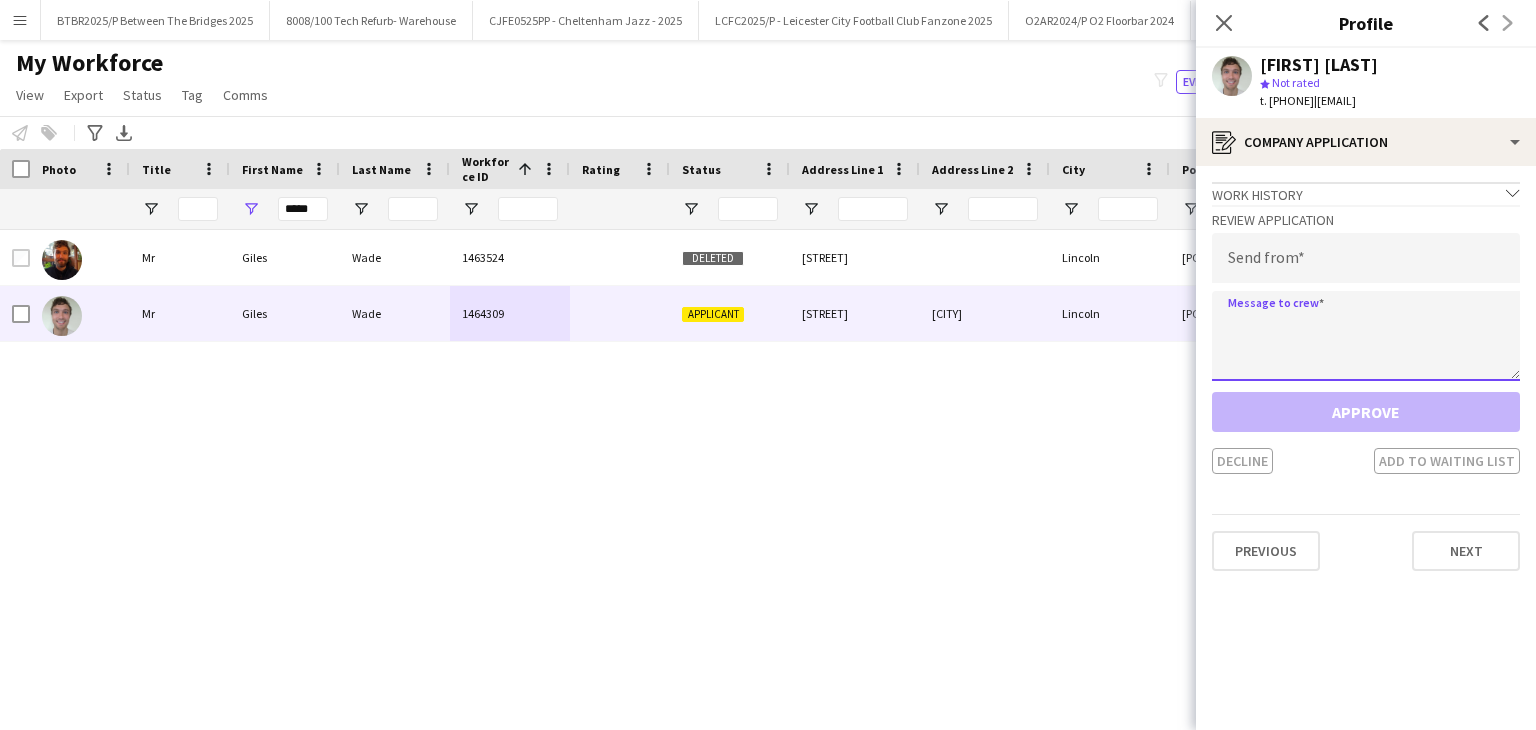 click 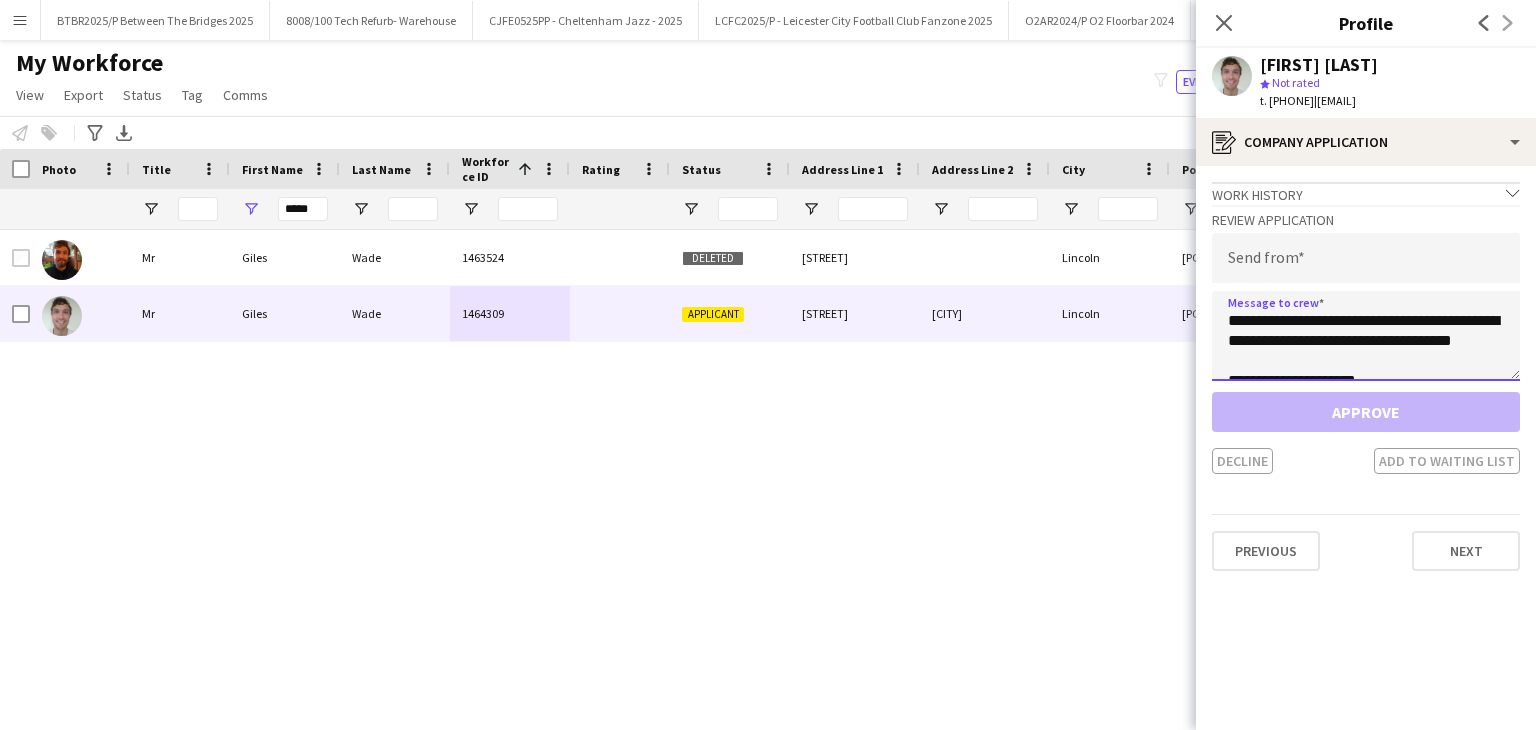 scroll, scrollTop: 32, scrollLeft: 0, axis: vertical 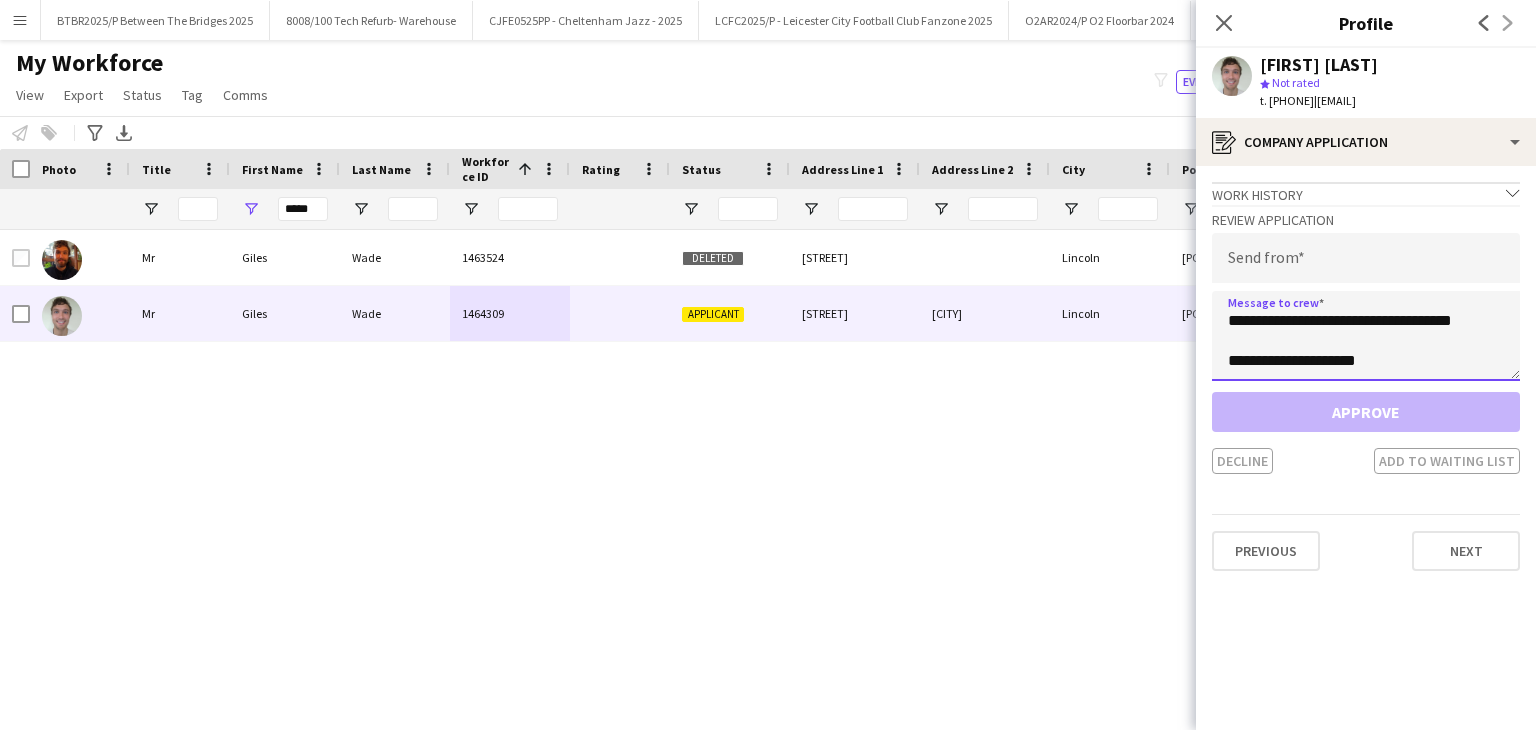 type on "**********" 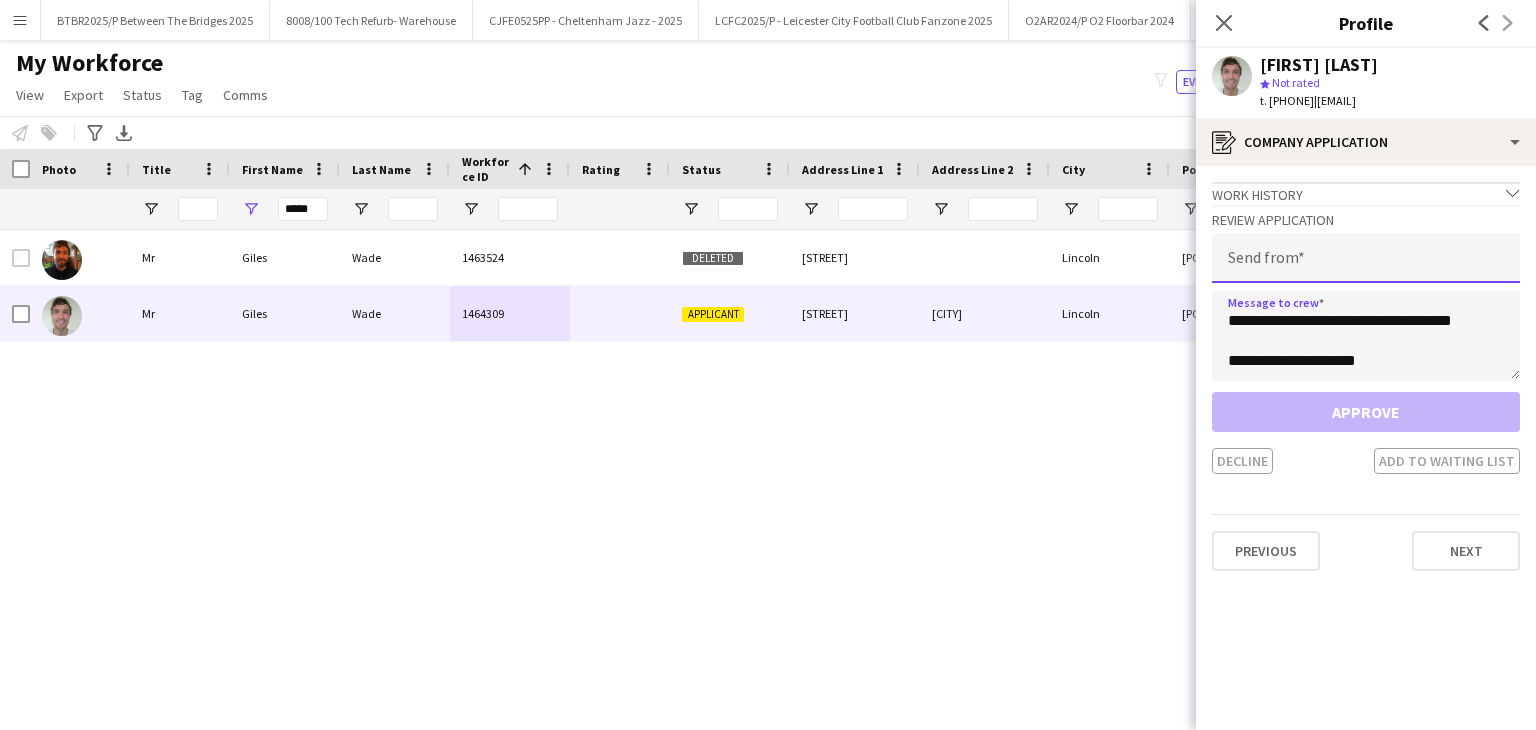 click 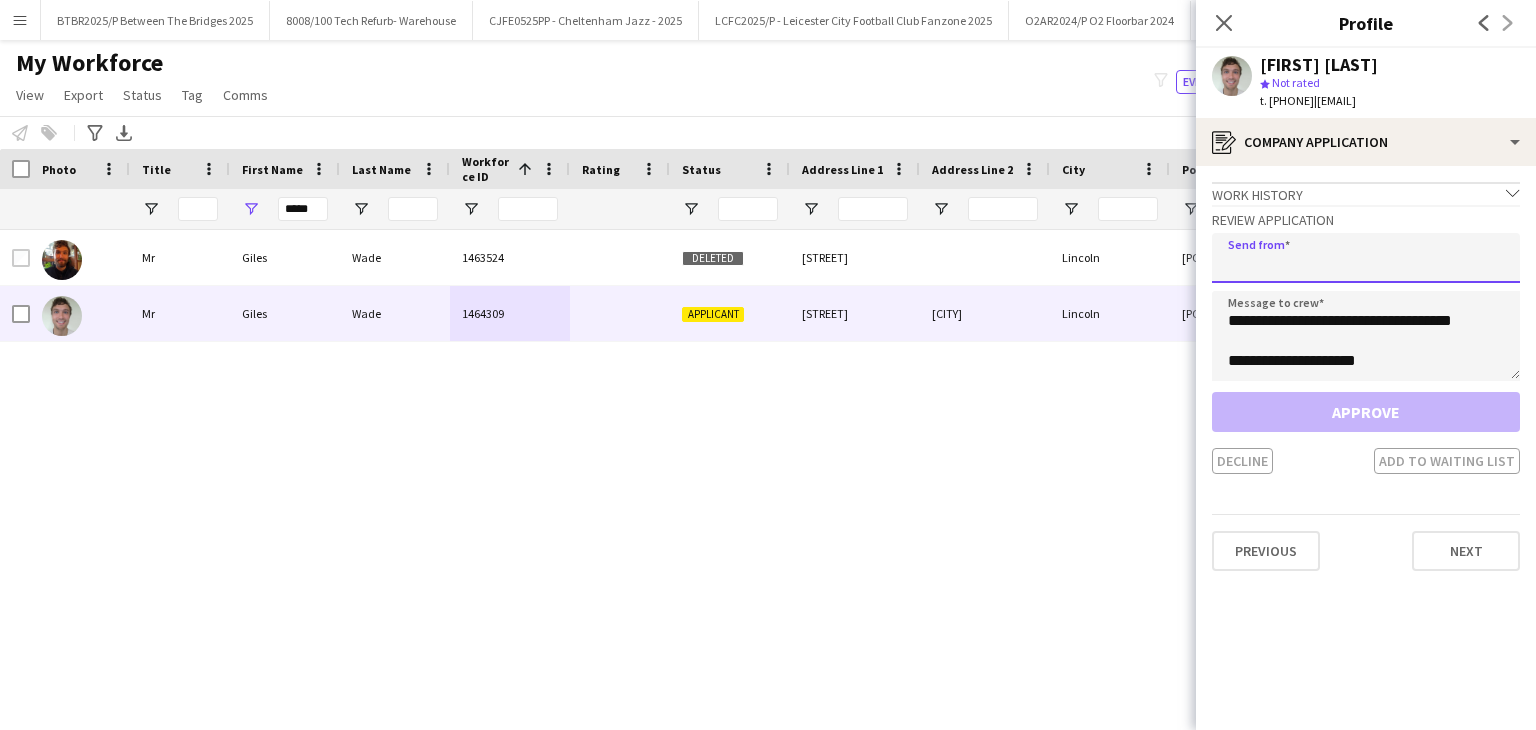 paste on "**********" 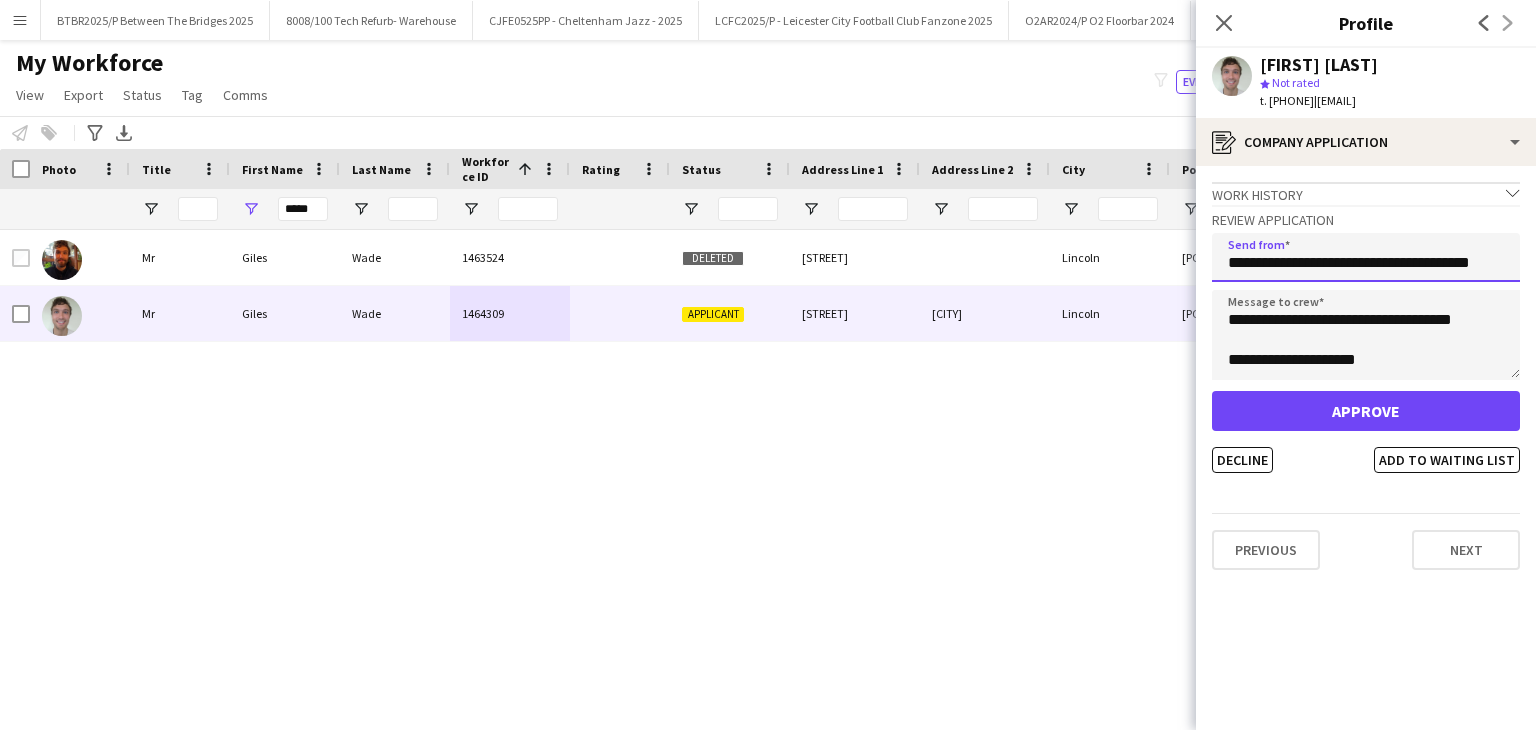 scroll, scrollTop: 0, scrollLeft: 16, axis: horizontal 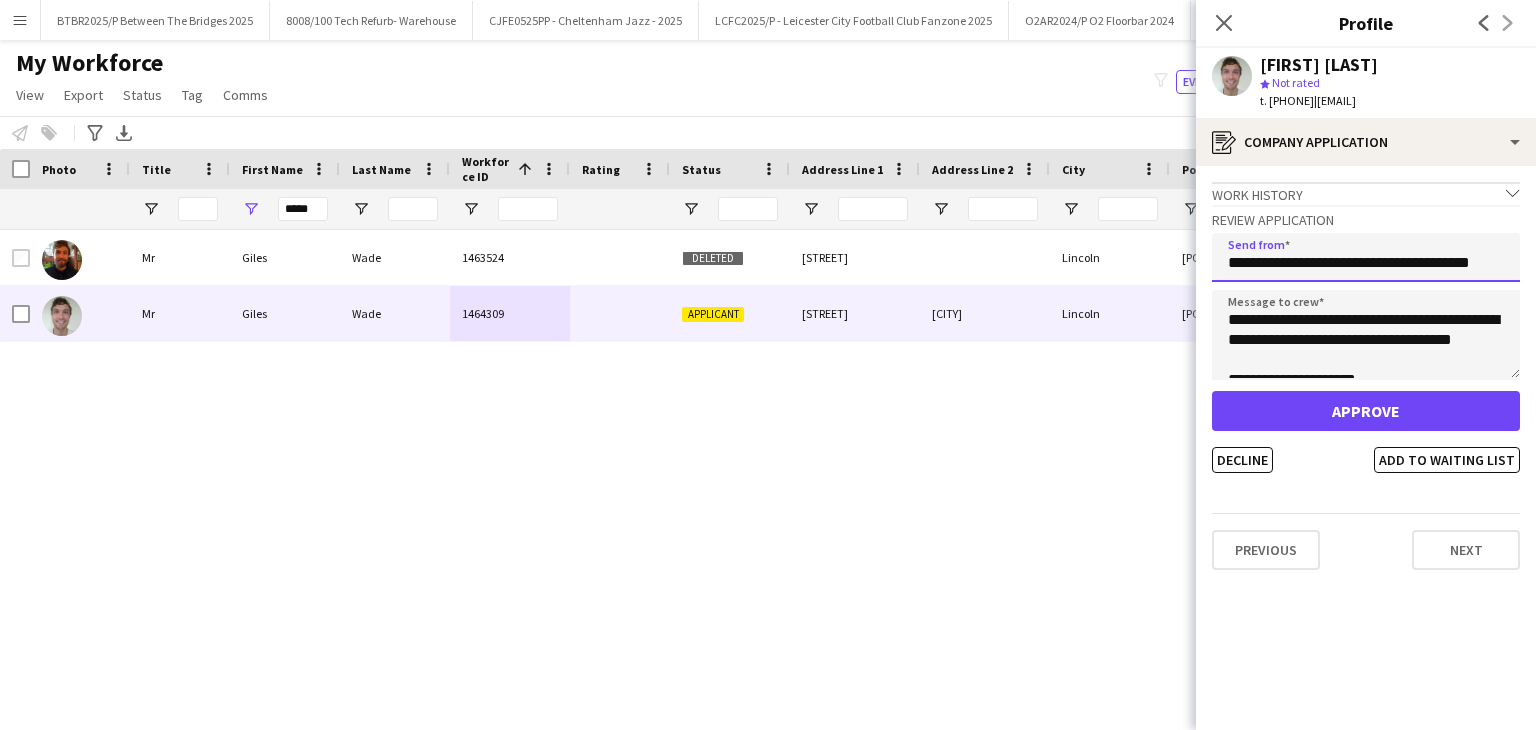 type on "**********" 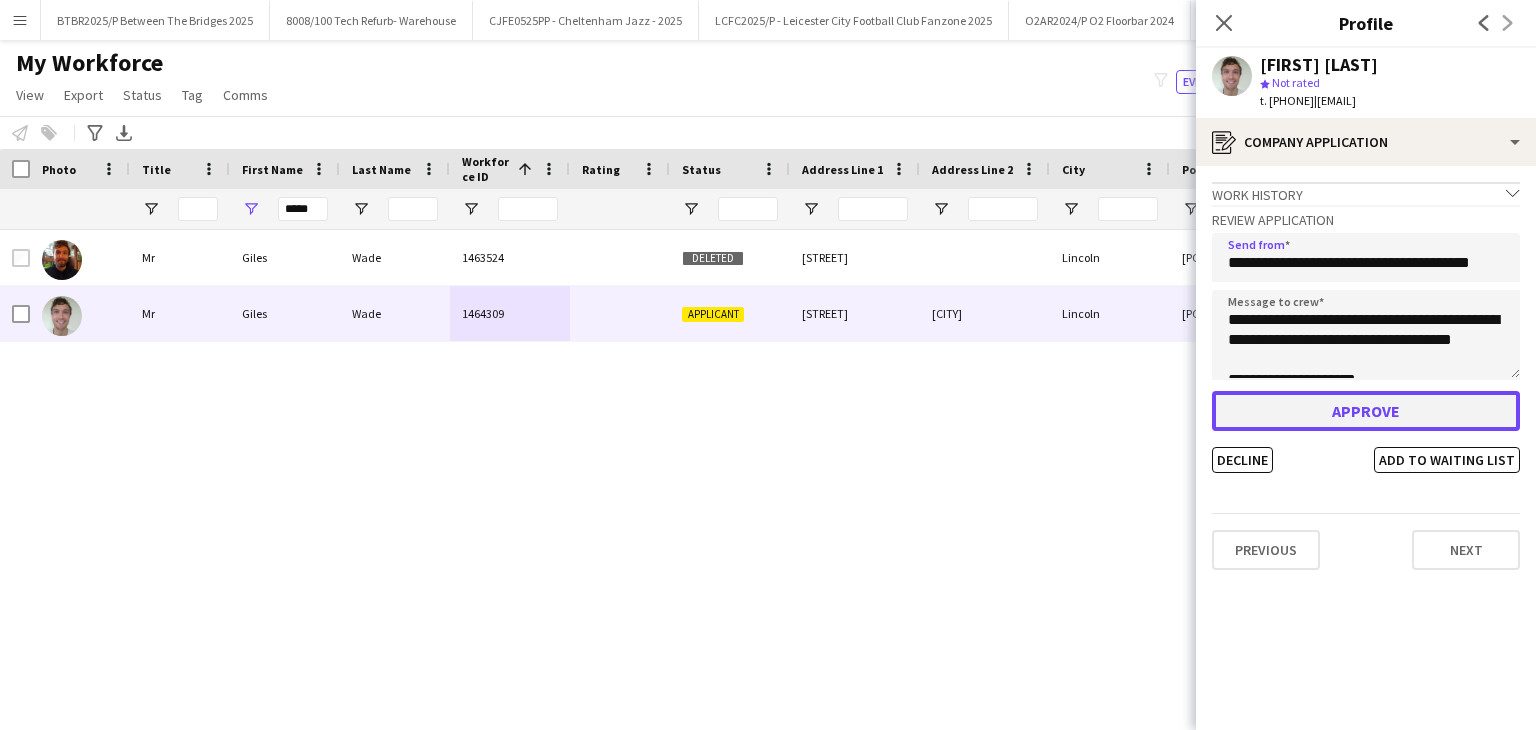scroll, scrollTop: 0, scrollLeft: 0, axis: both 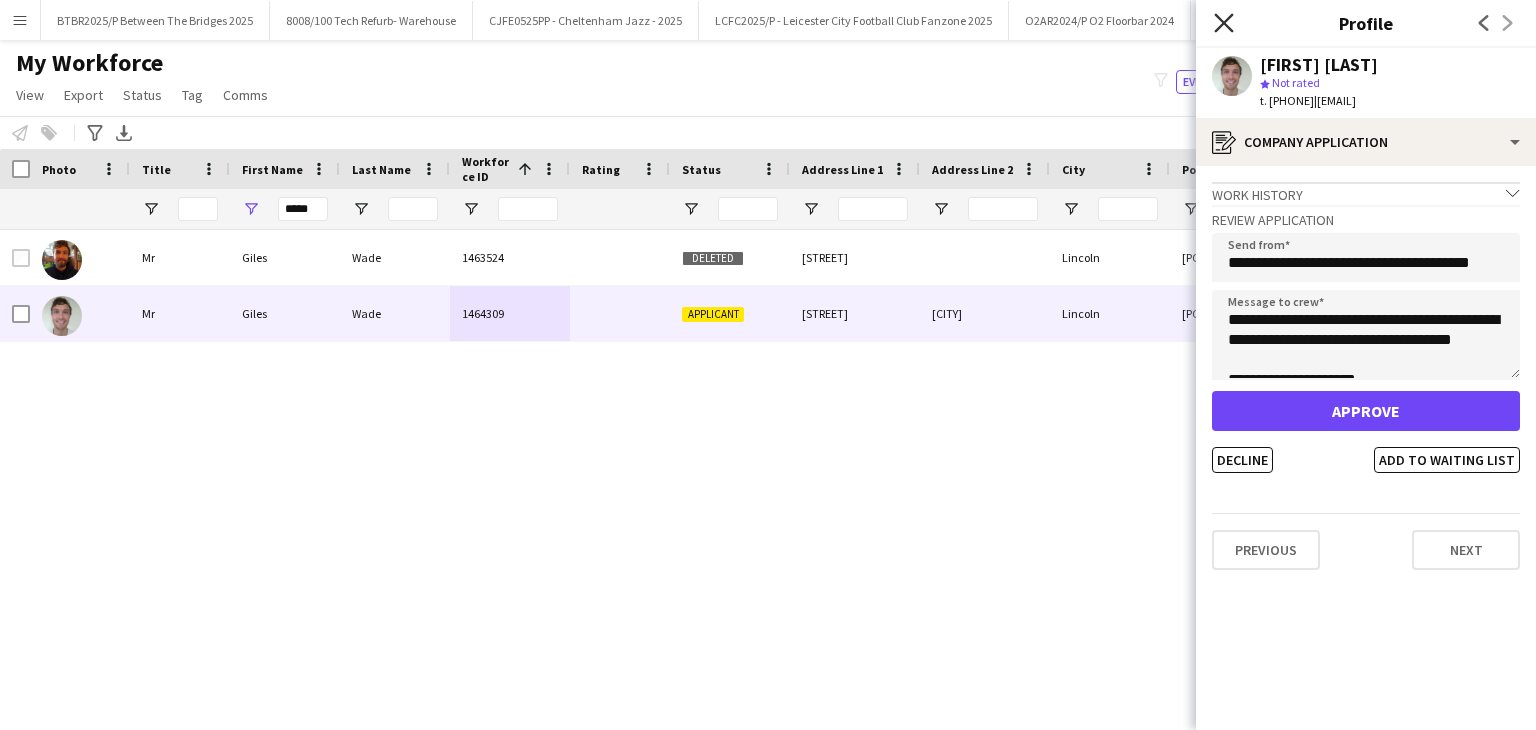 click on "Close pop-in" 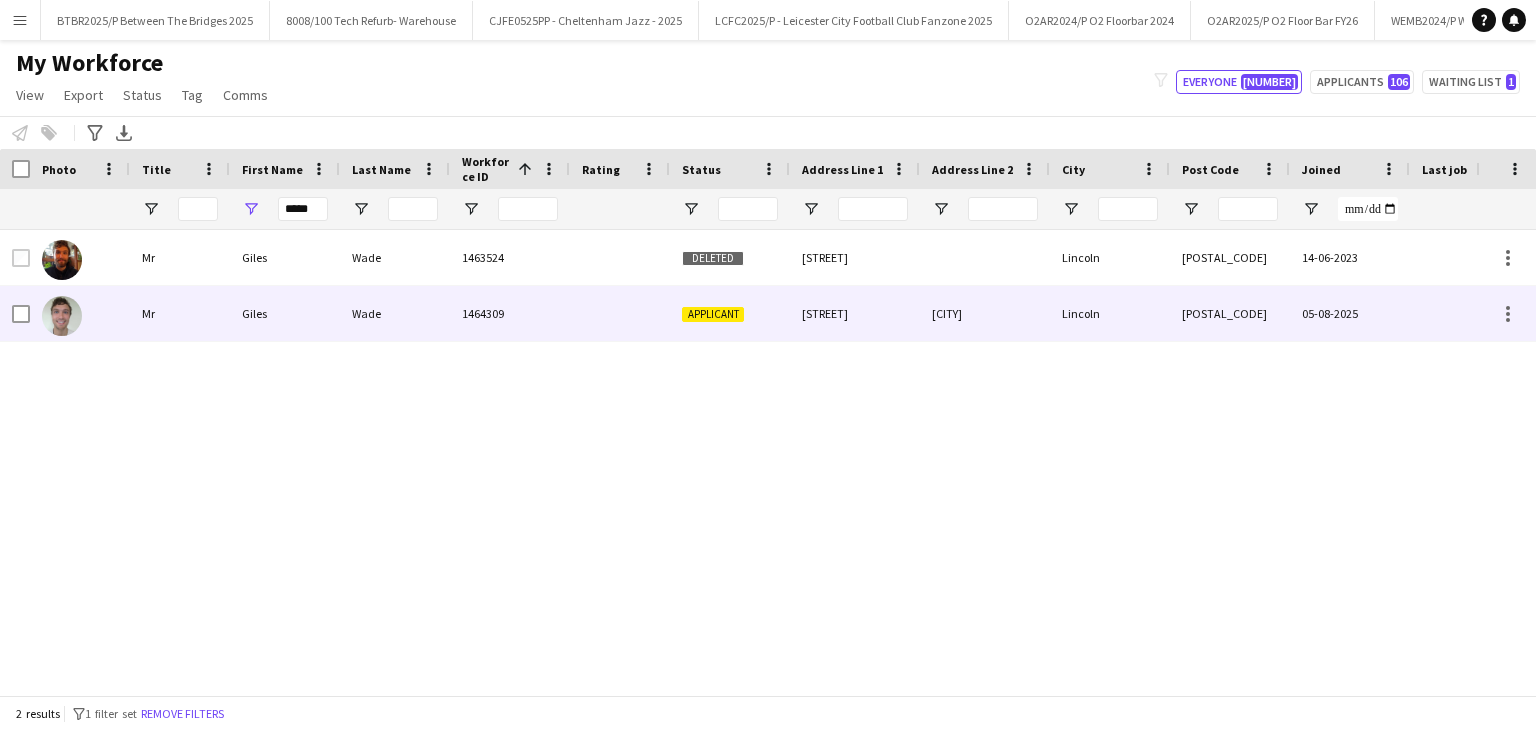click on "Giles" at bounding box center (285, 313) 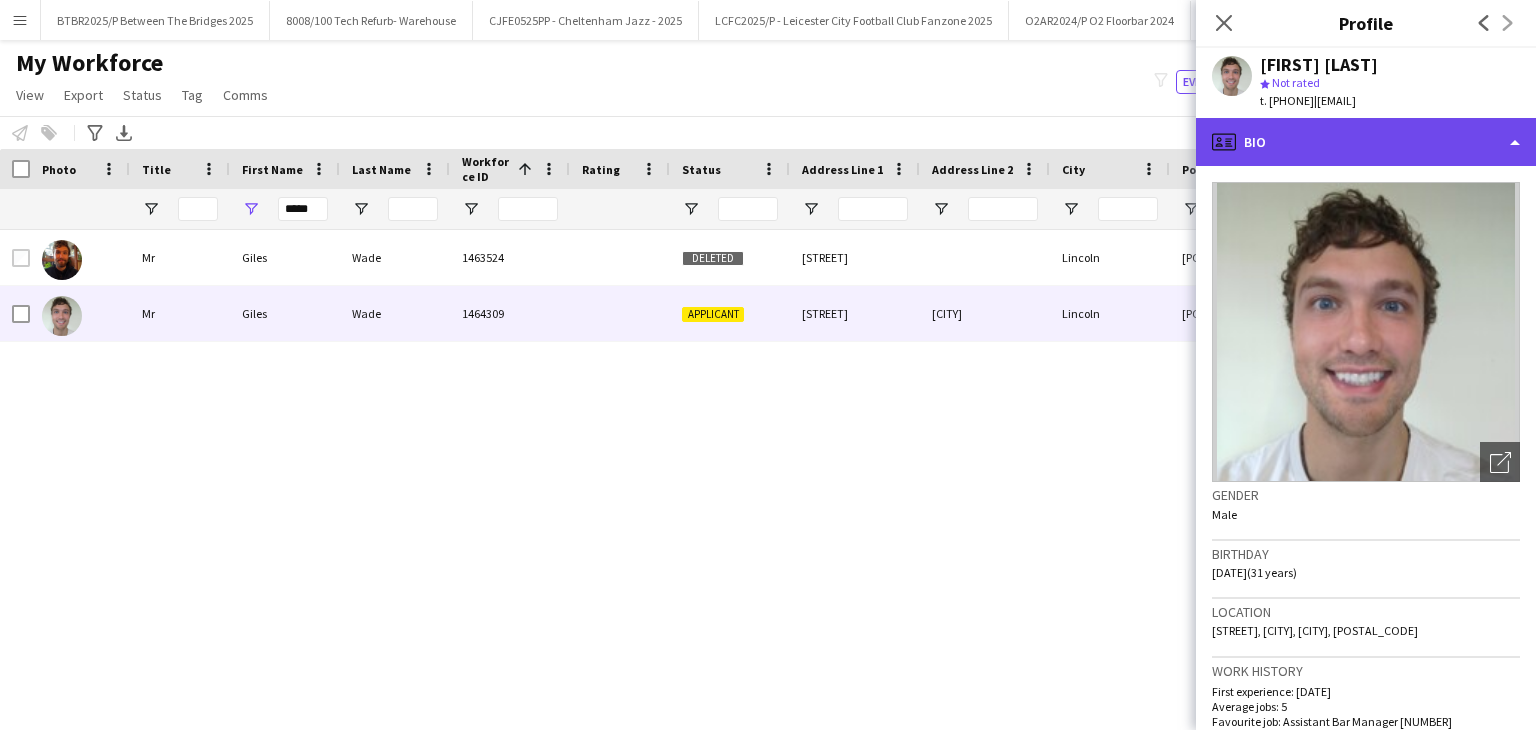 click on "profile
Bio" 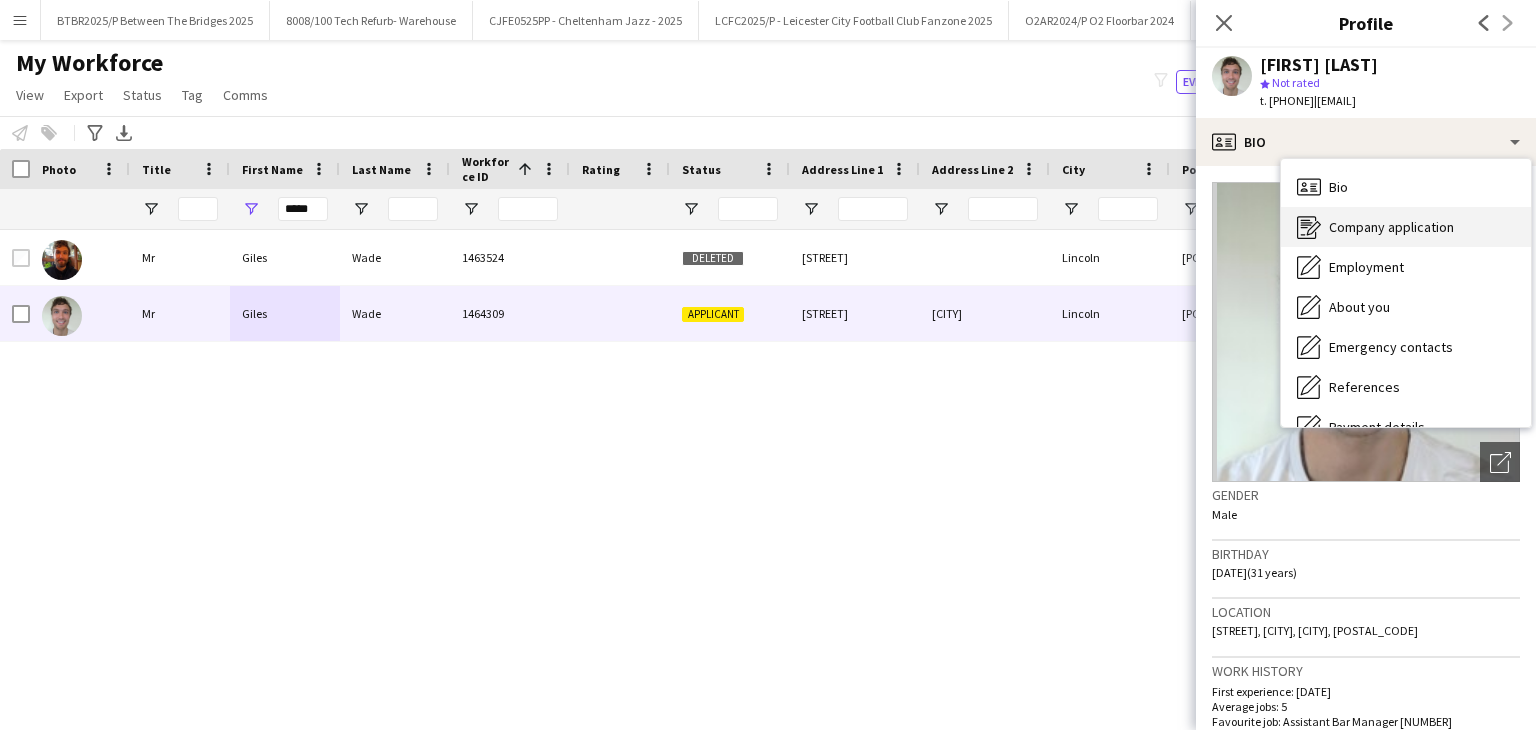 click on "Company application" at bounding box center [1391, 227] 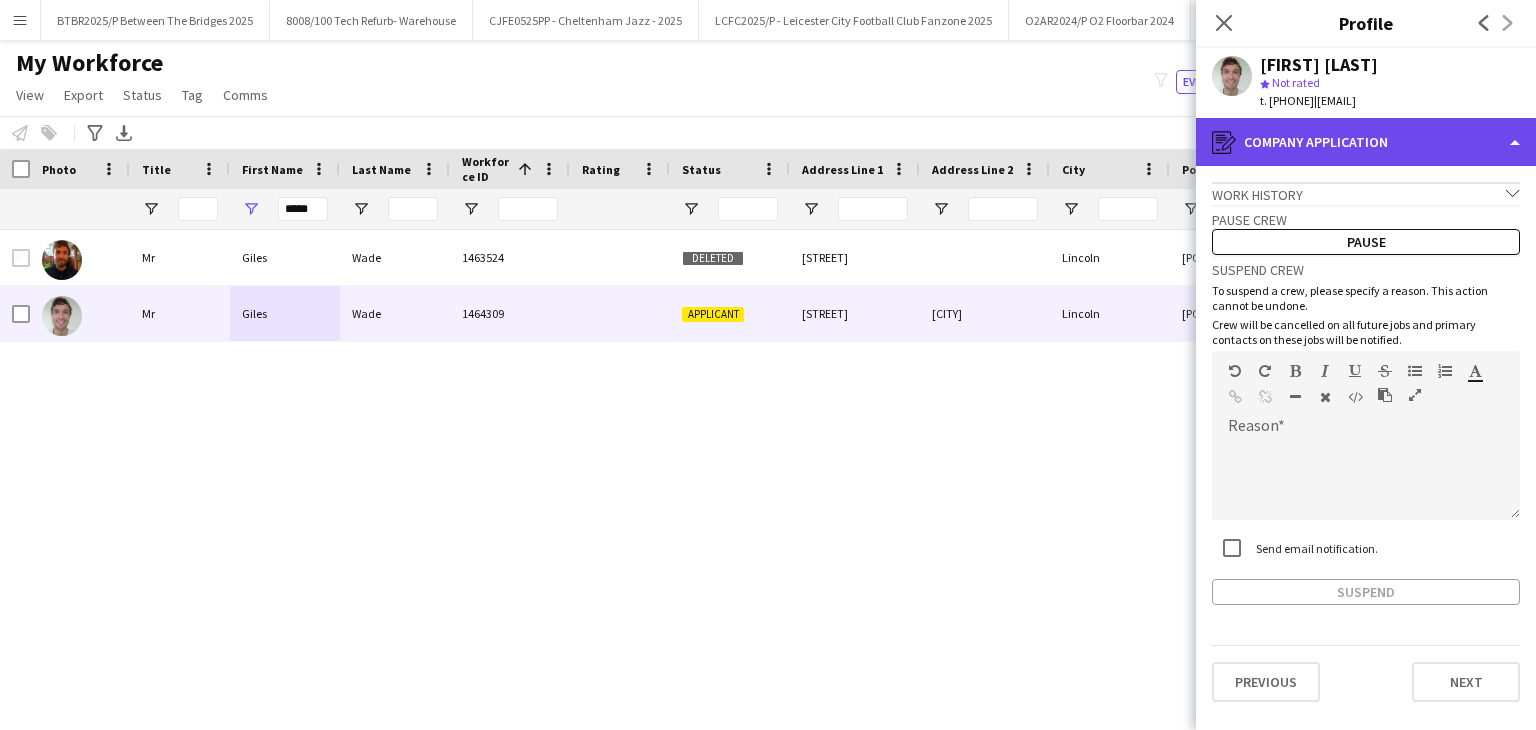 click on "register
Company application" 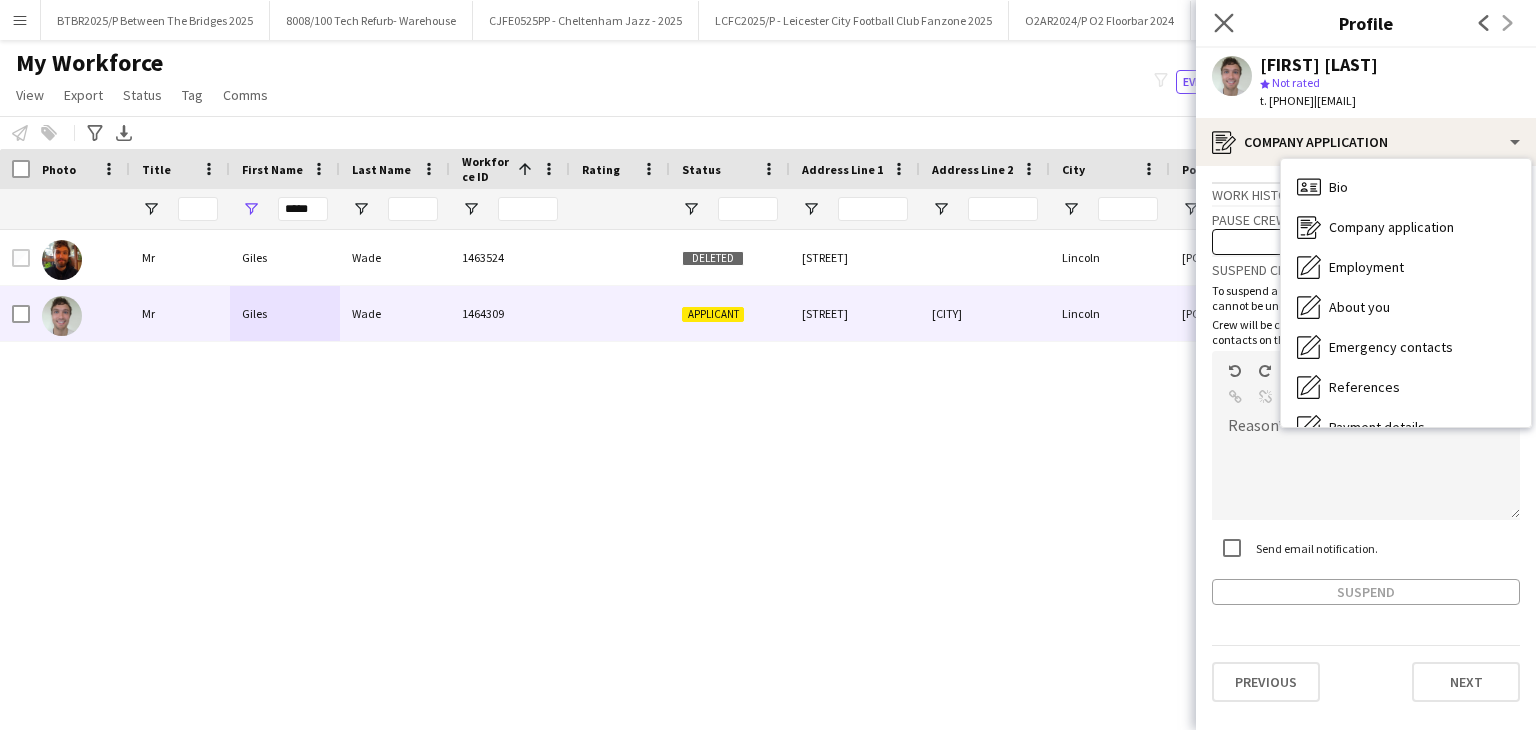 click on "Close pop-in" 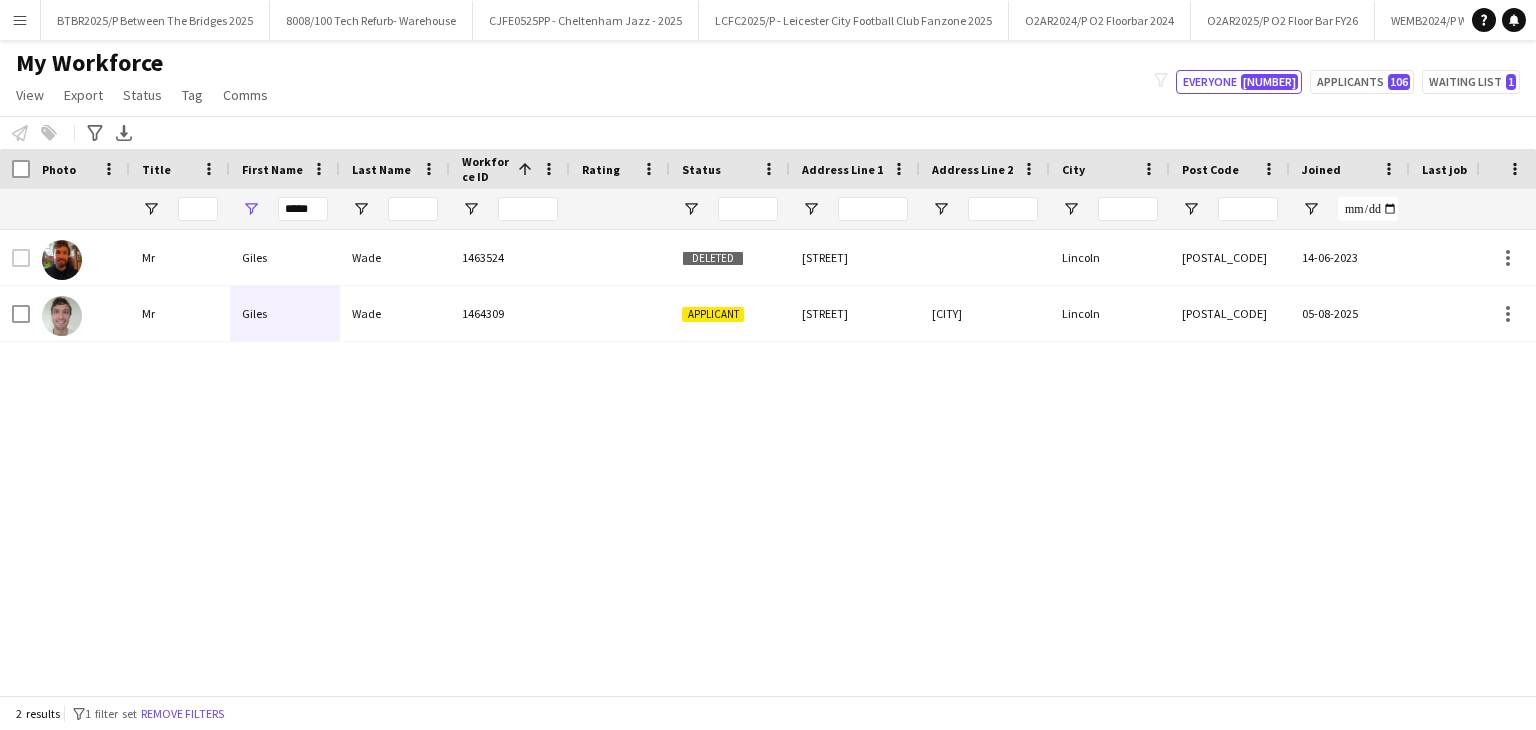 click on "Mr Giles Wade 1463524 Deleted Rumfield House School Lane Lincoln LN4 2RP 14-06-2023 0 gileswade@hotmail.co.uk
Mr Giles Wade 1464309 Applicant Rumfield House School Lane  Canwick Lincoln LN4 2RP 05-08-2025 0 giles.wade@hotmail.co.uk" at bounding box center (738, 455) 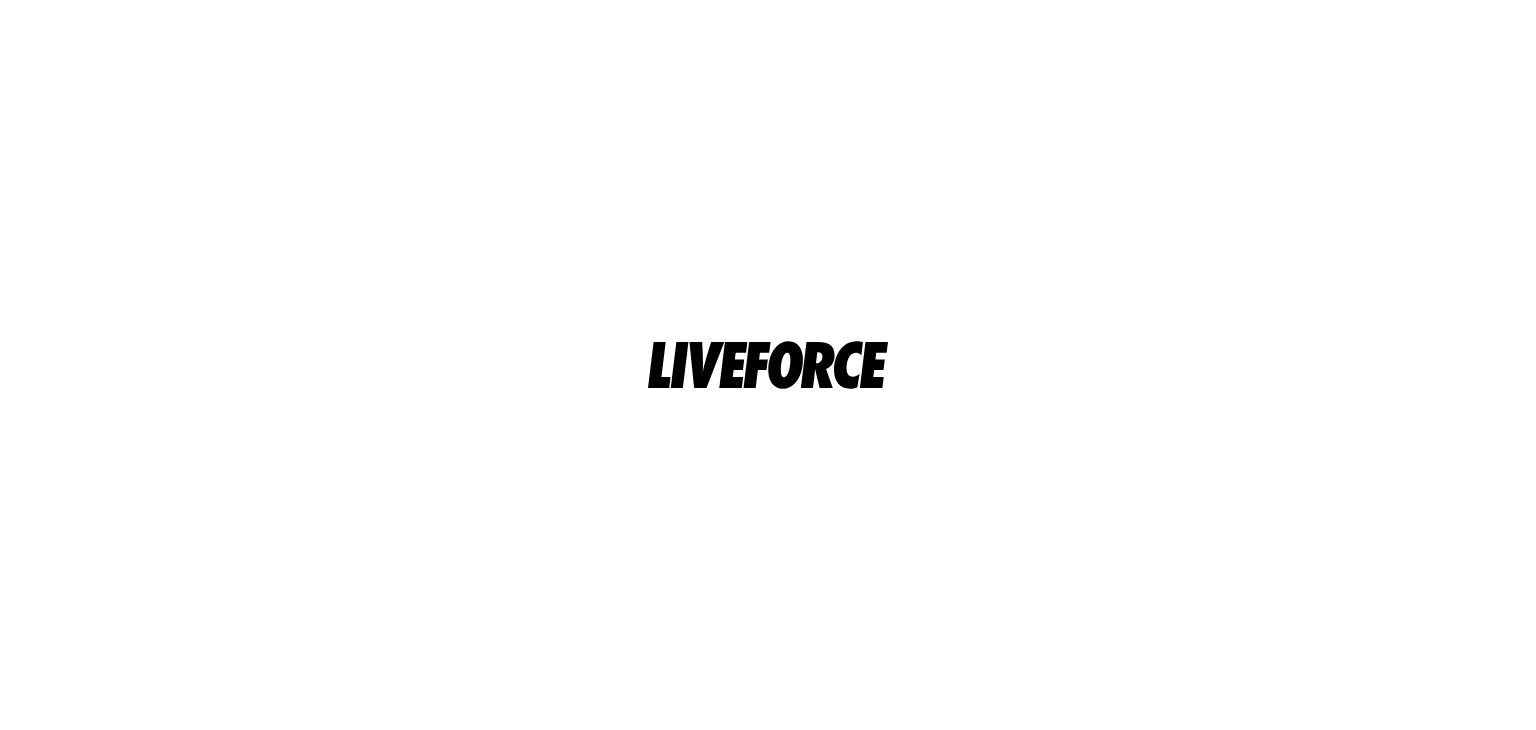 scroll, scrollTop: 0, scrollLeft: 0, axis: both 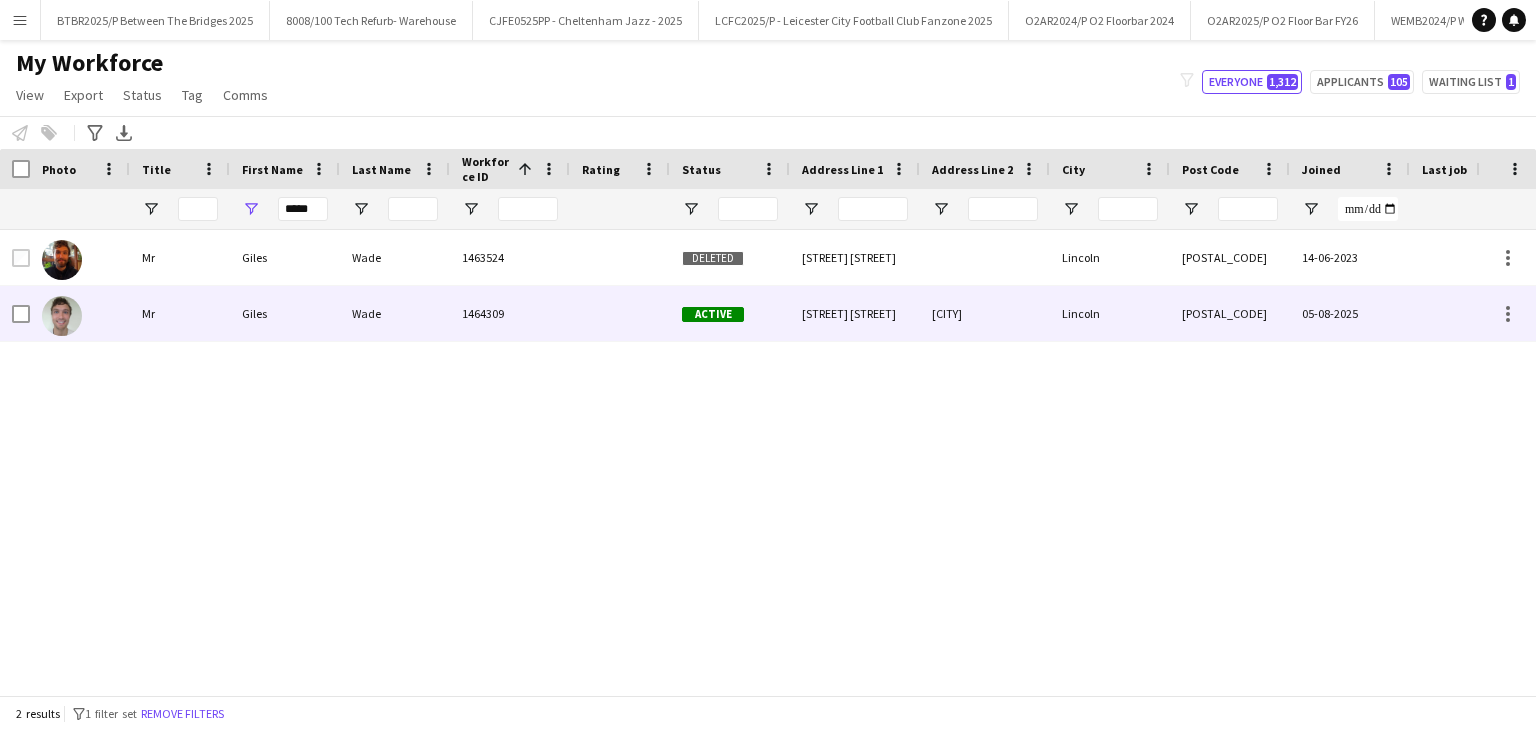click at bounding box center (620, 313) 